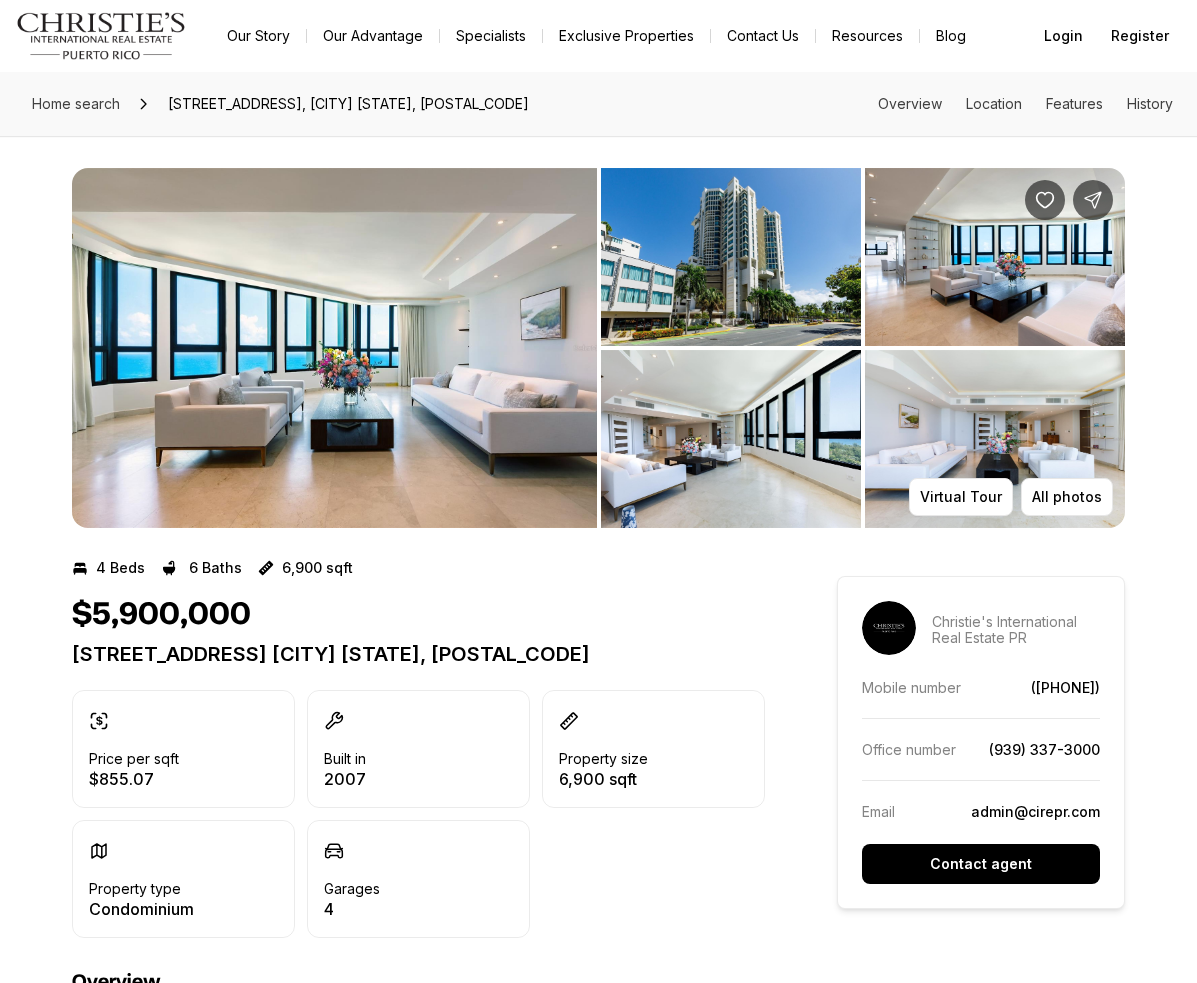 scroll, scrollTop: 0, scrollLeft: 0, axis: both 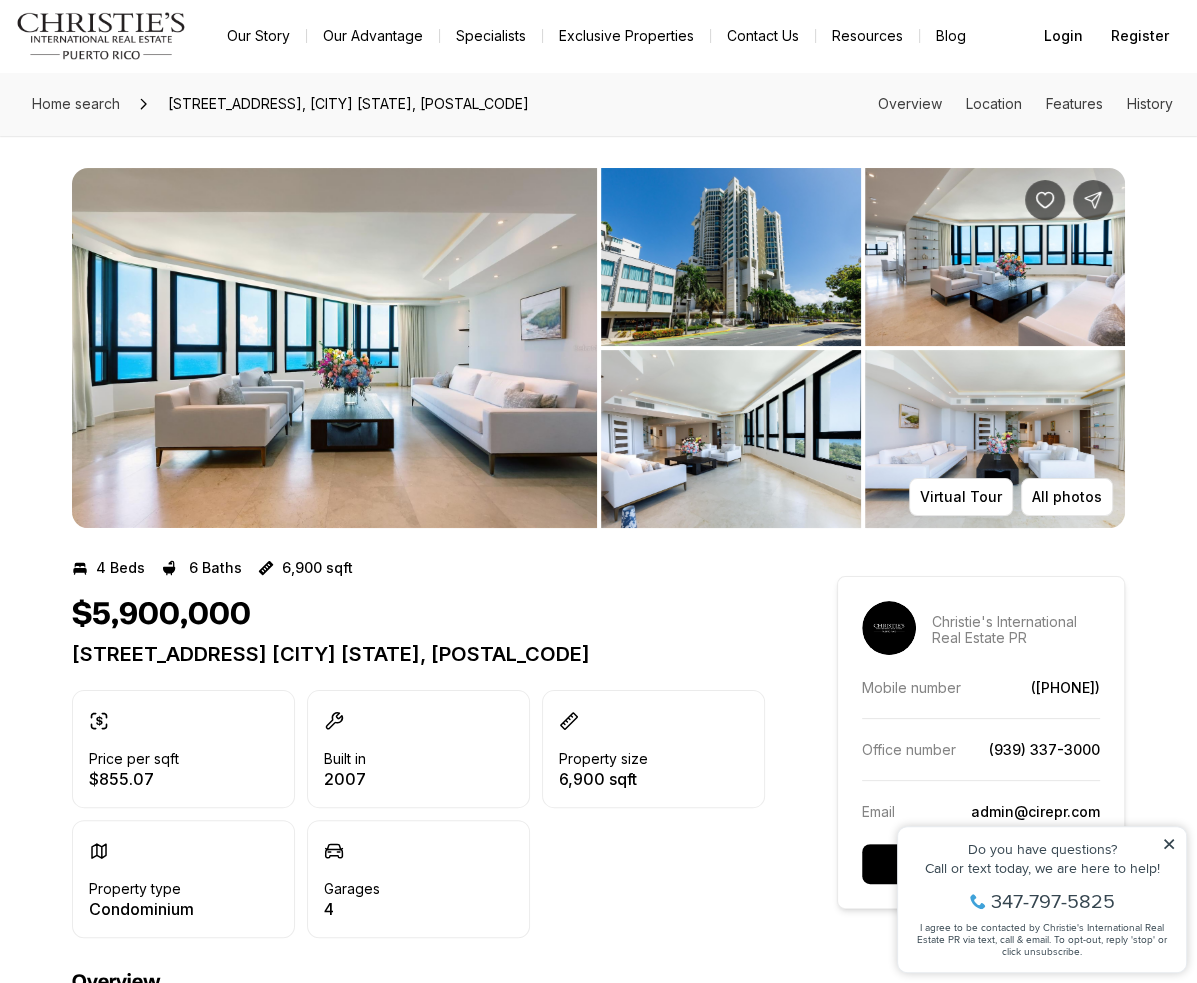 click at bounding box center [334, 348] 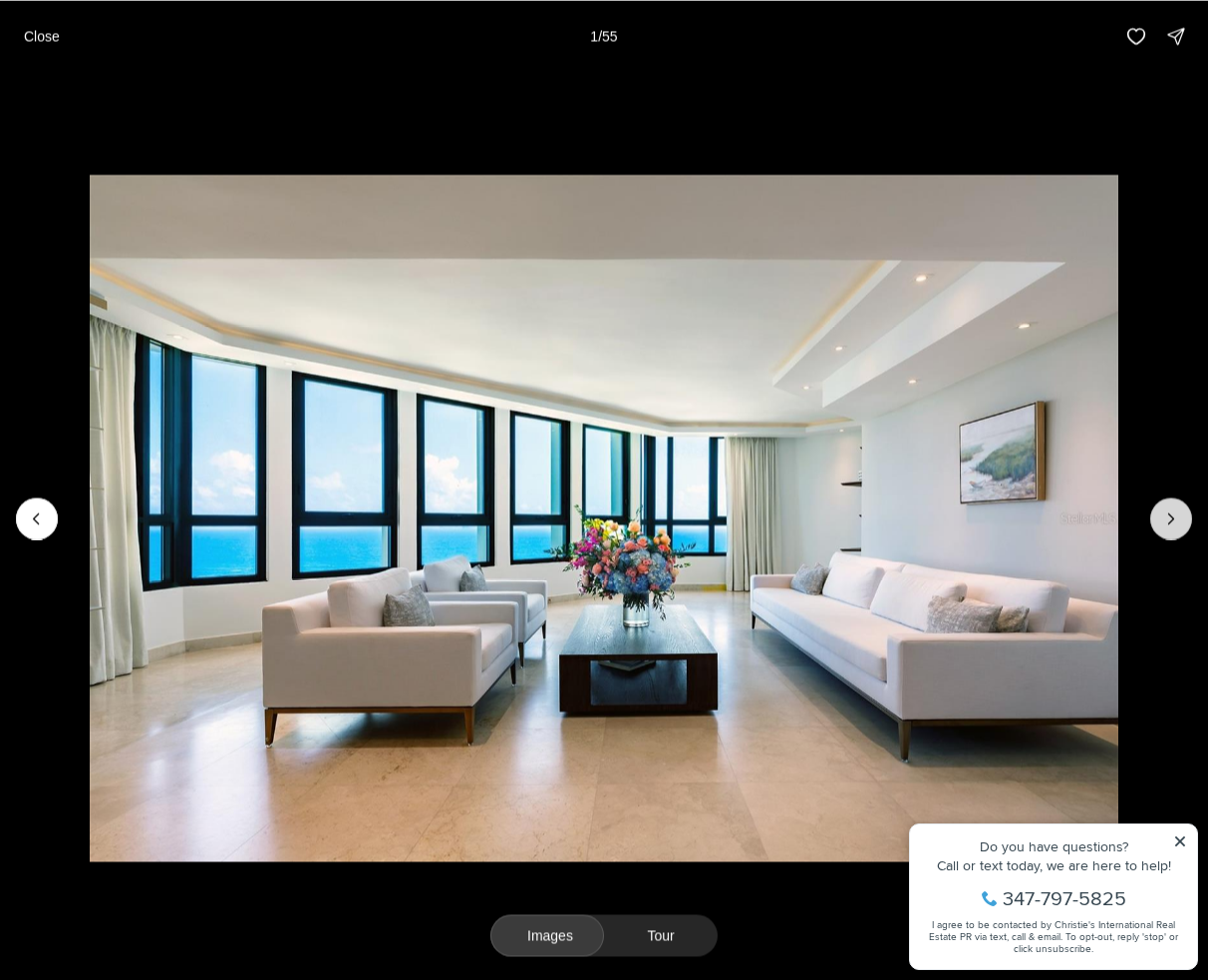 click at bounding box center (1171, 518) 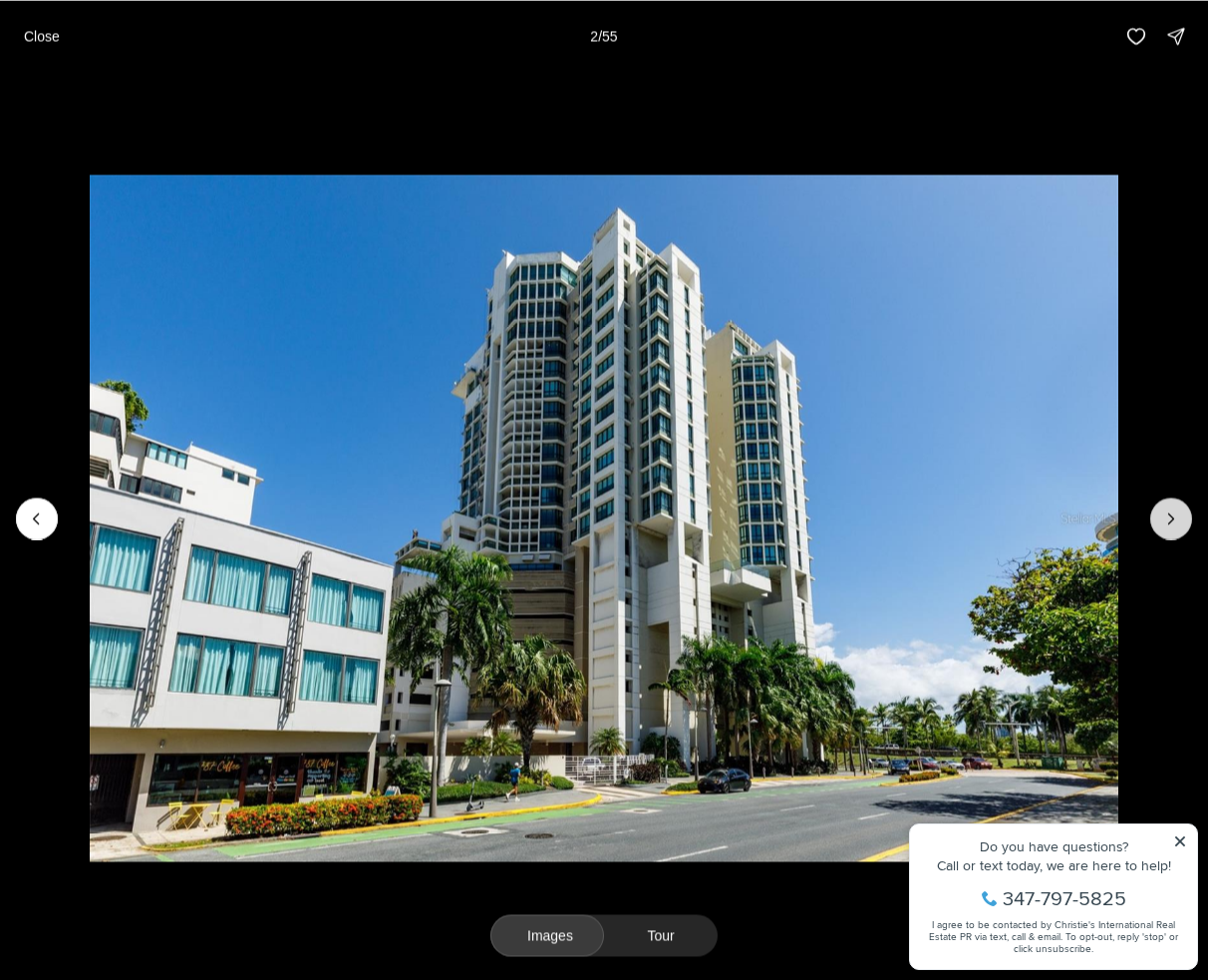 click at bounding box center [1171, 518] 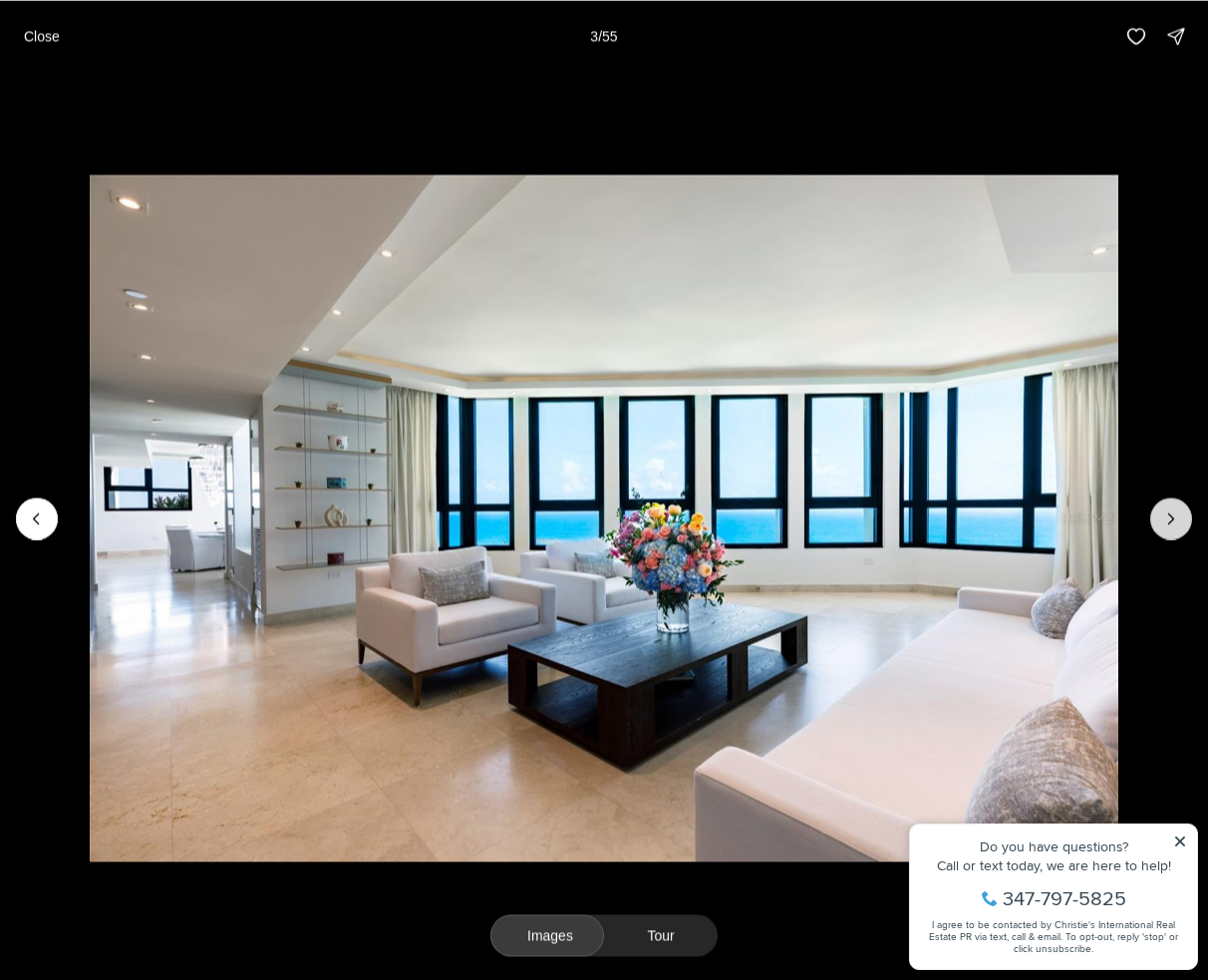 click at bounding box center [1171, 518] 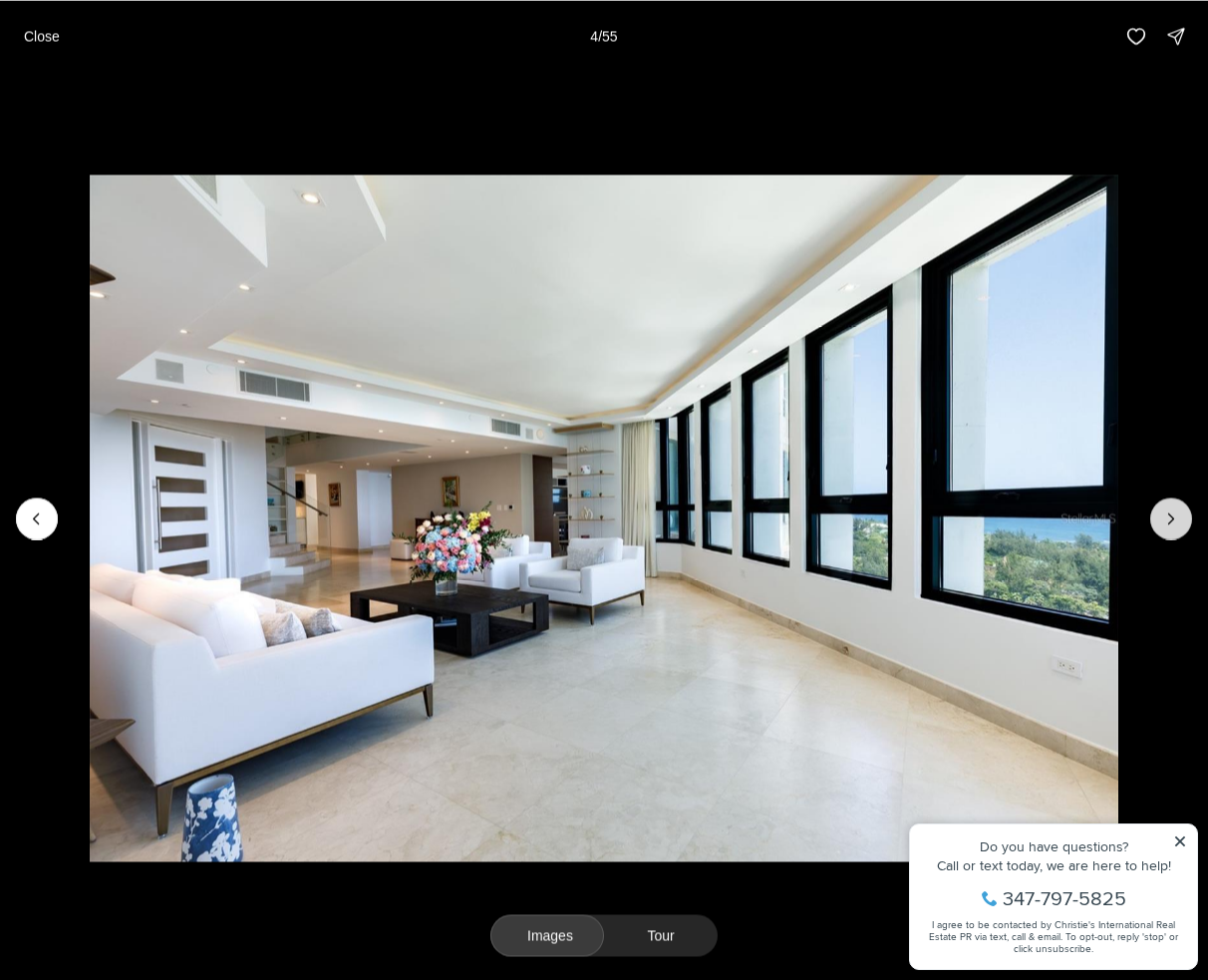 click at bounding box center [1171, 518] 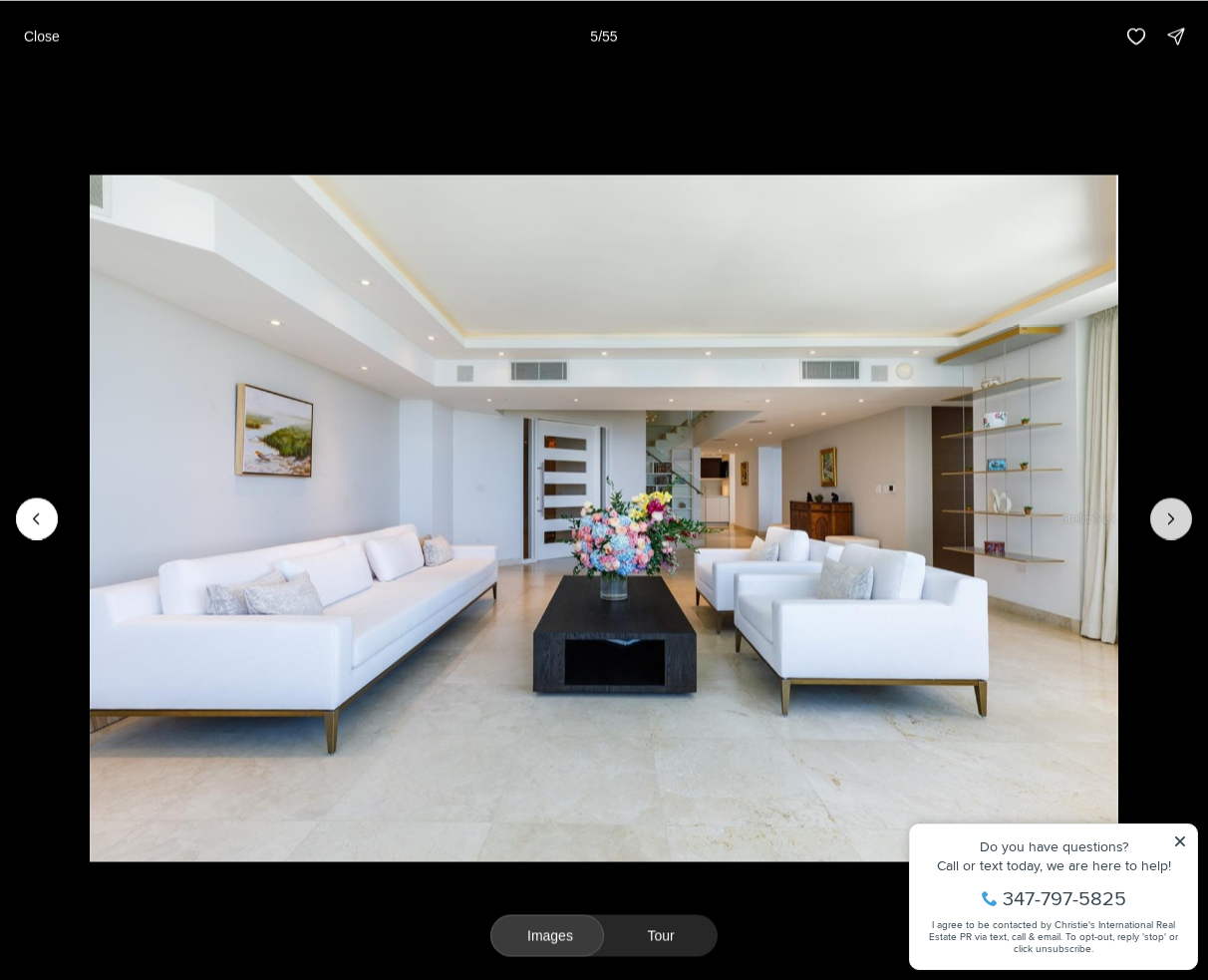 click at bounding box center [1171, 518] 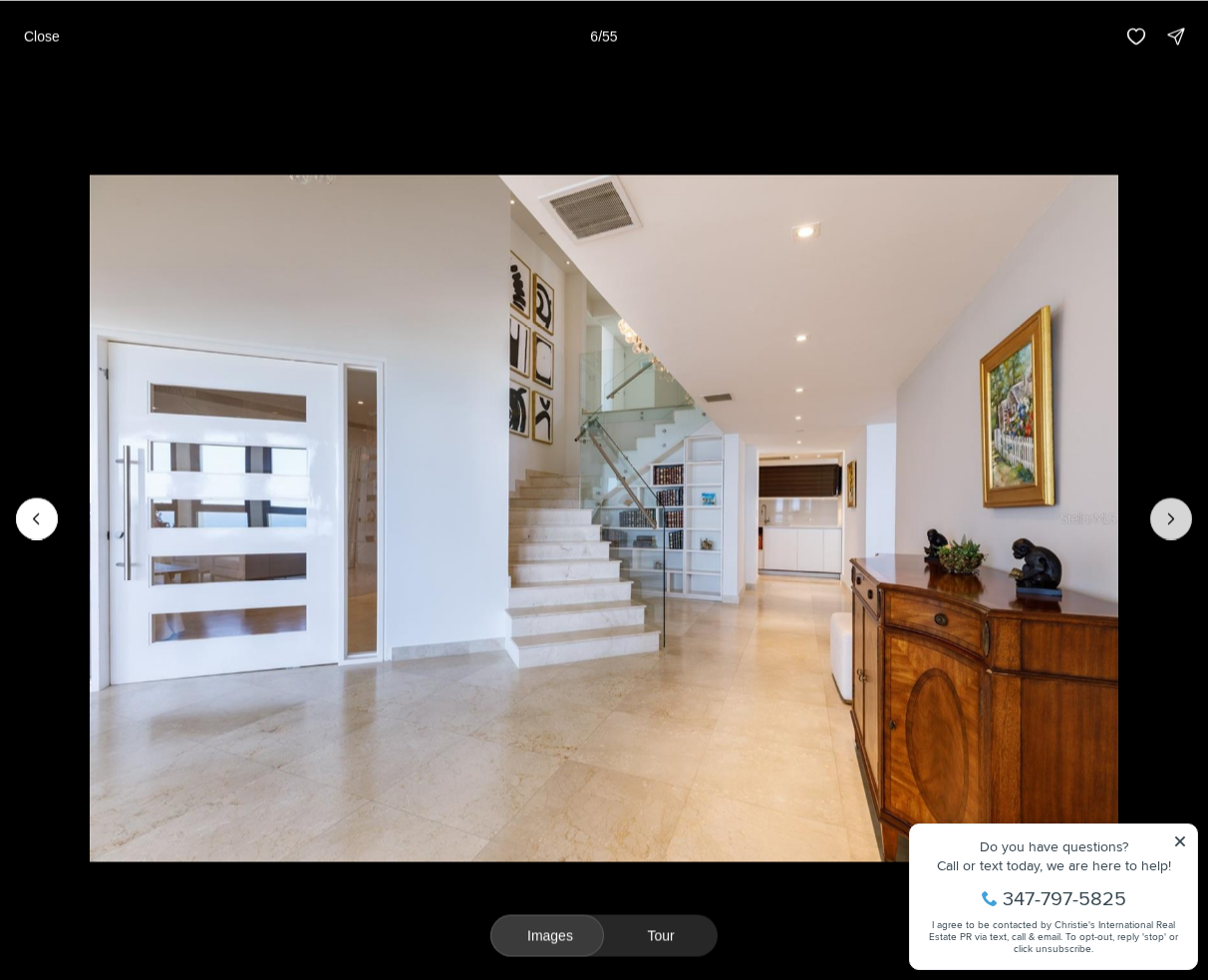 click at bounding box center (1171, 518) 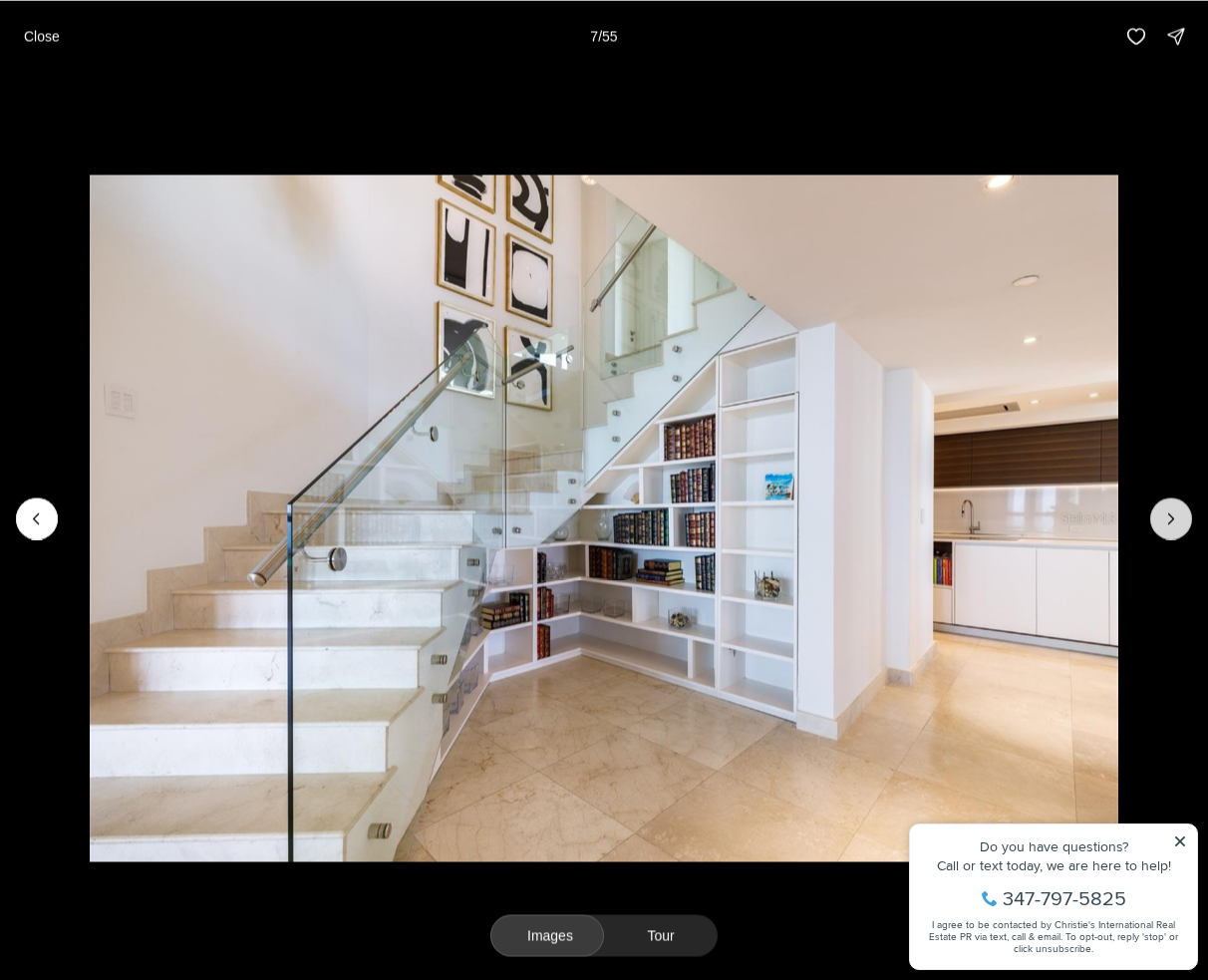 click at bounding box center (1171, 518) 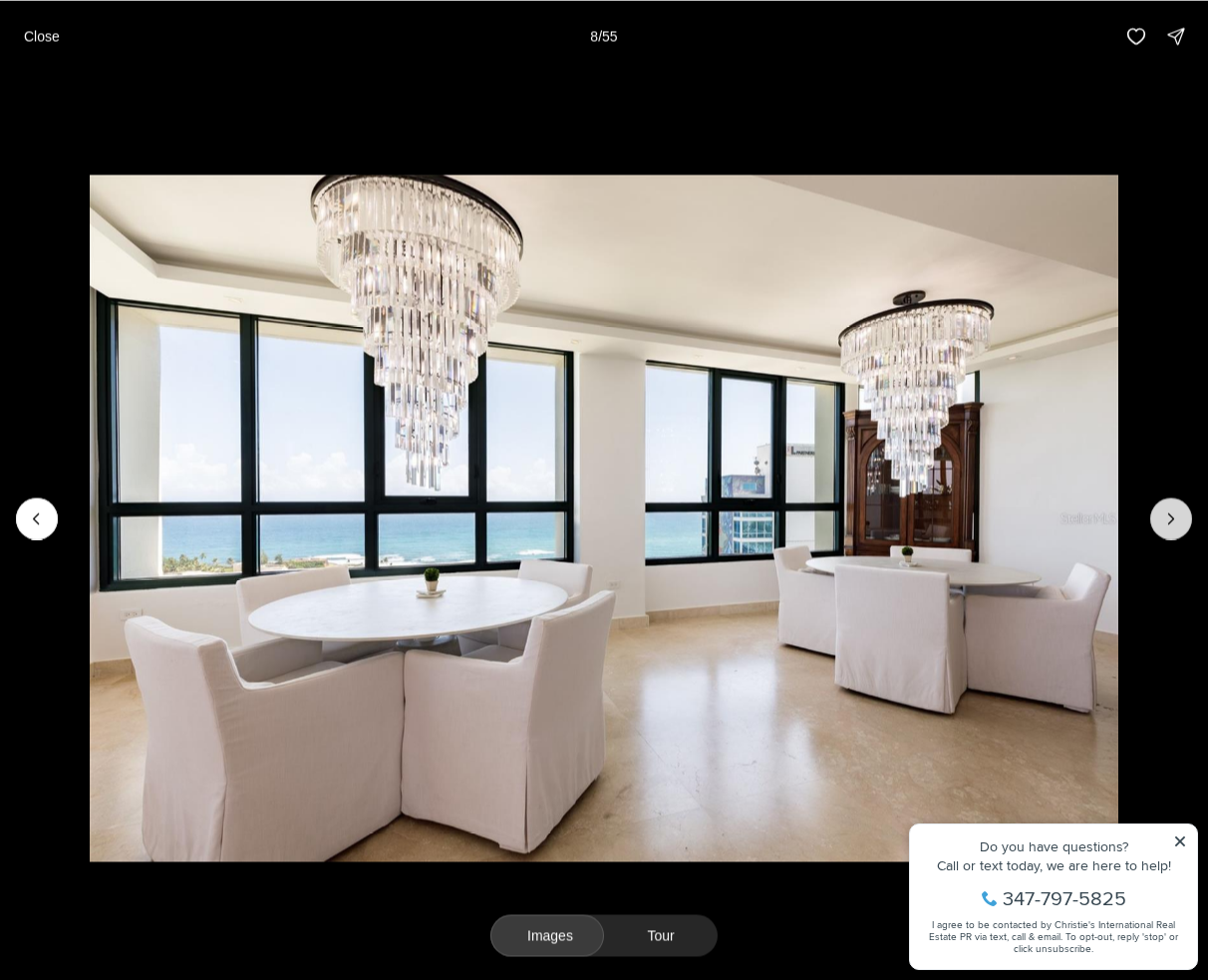 click at bounding box center (1171, 518) 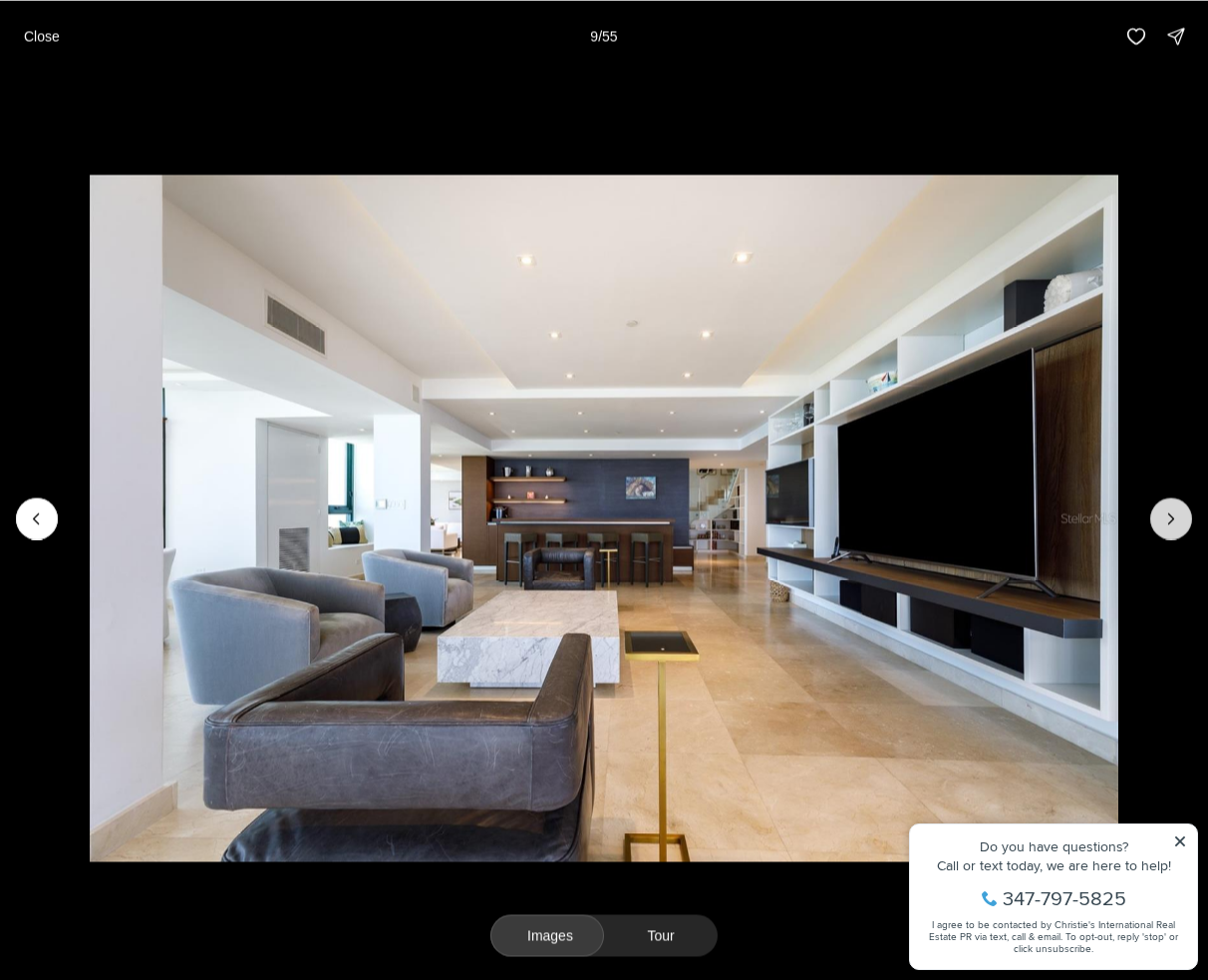 click at bounding box center [1171, 518] 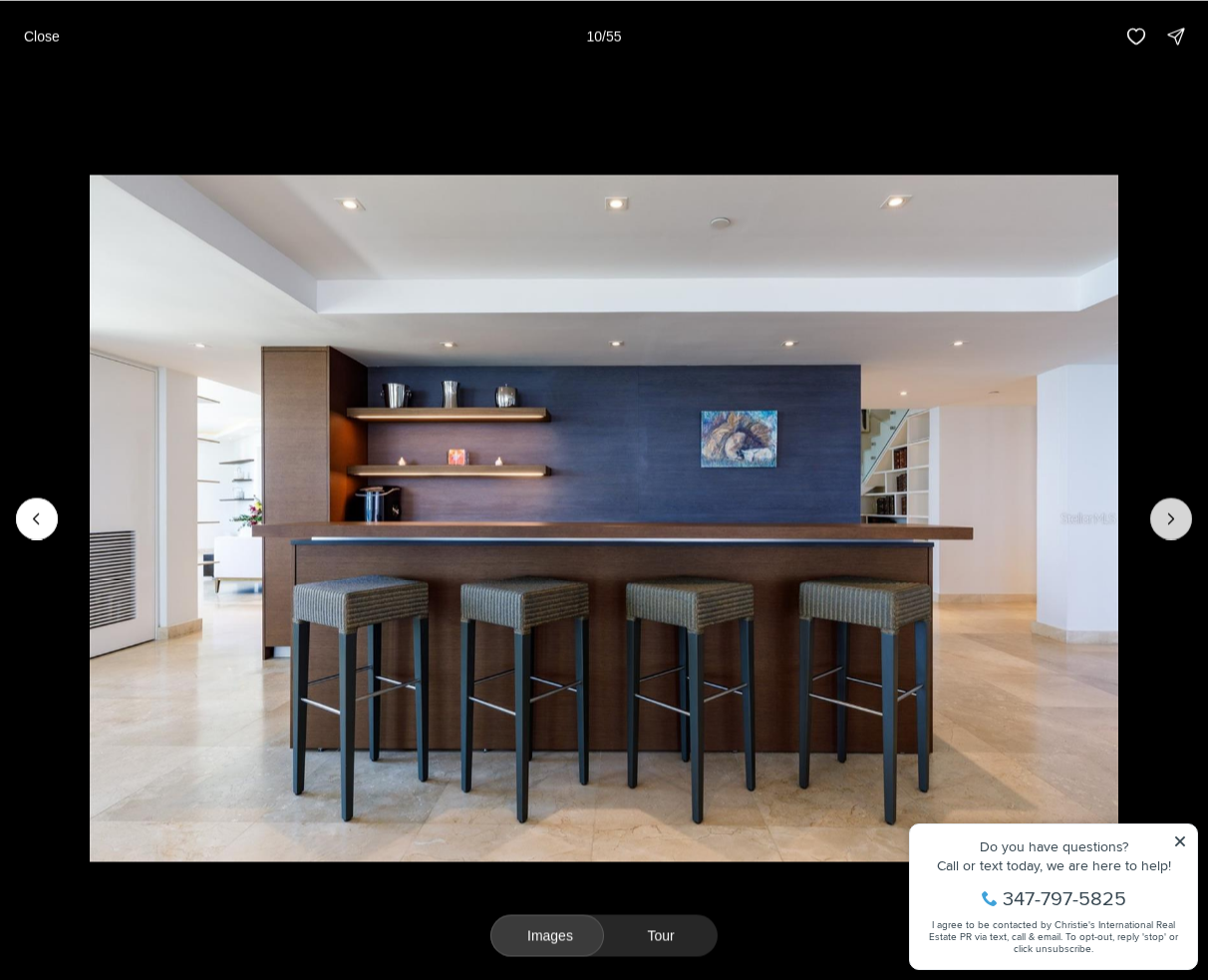 click at bounding box center (1171, 518) 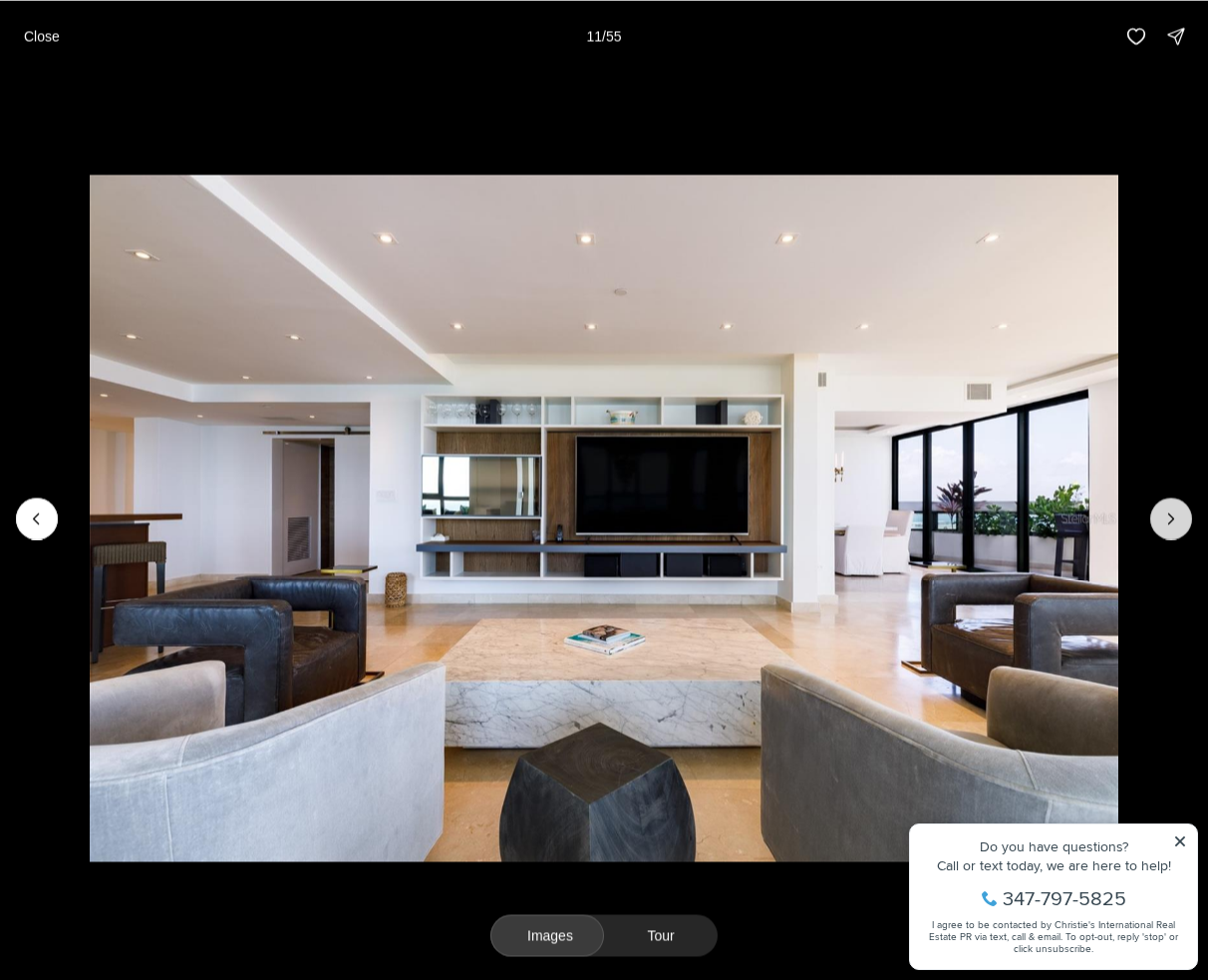 click at bounding box center [1171, 518] 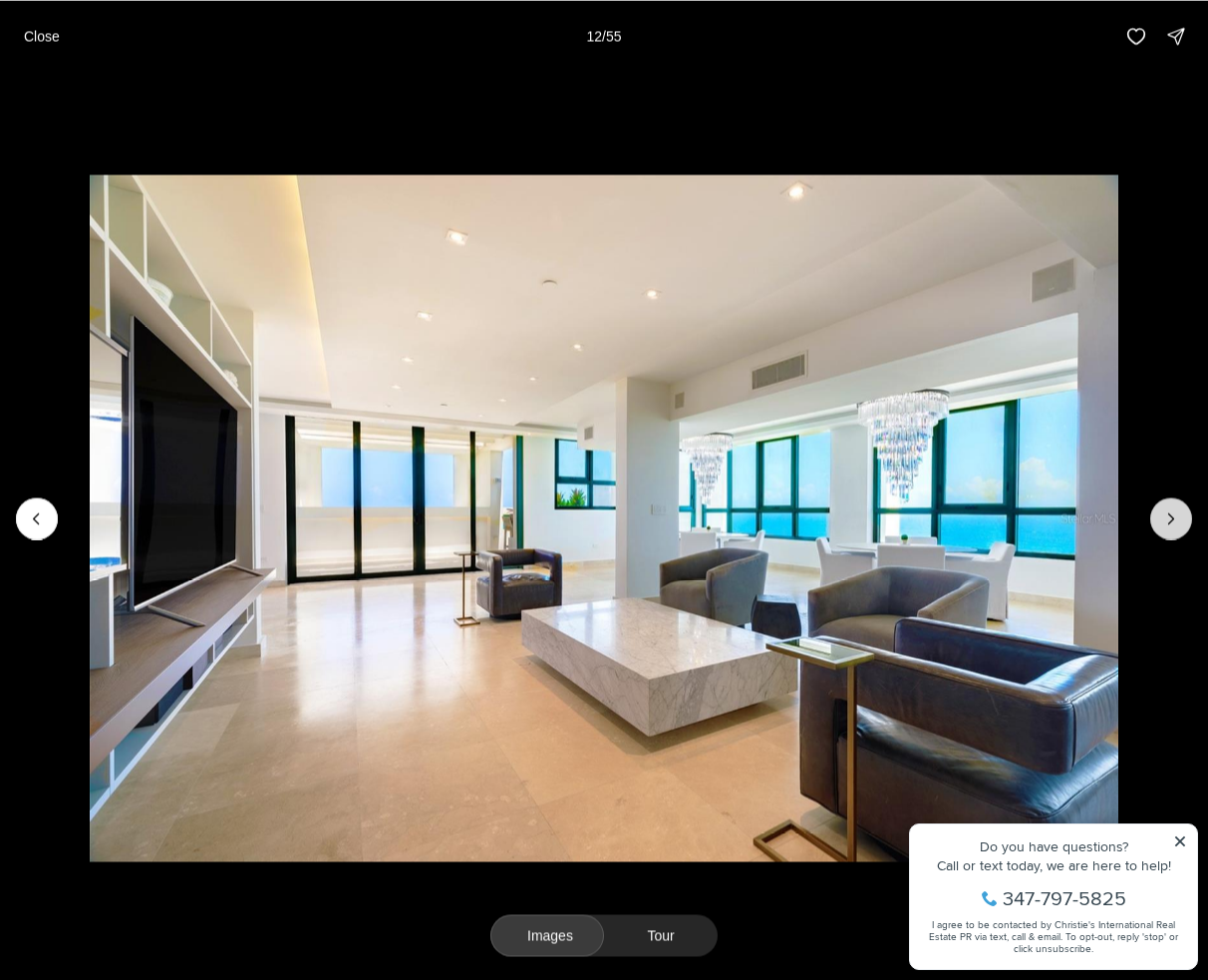 click at bounding box center (1171, 518) 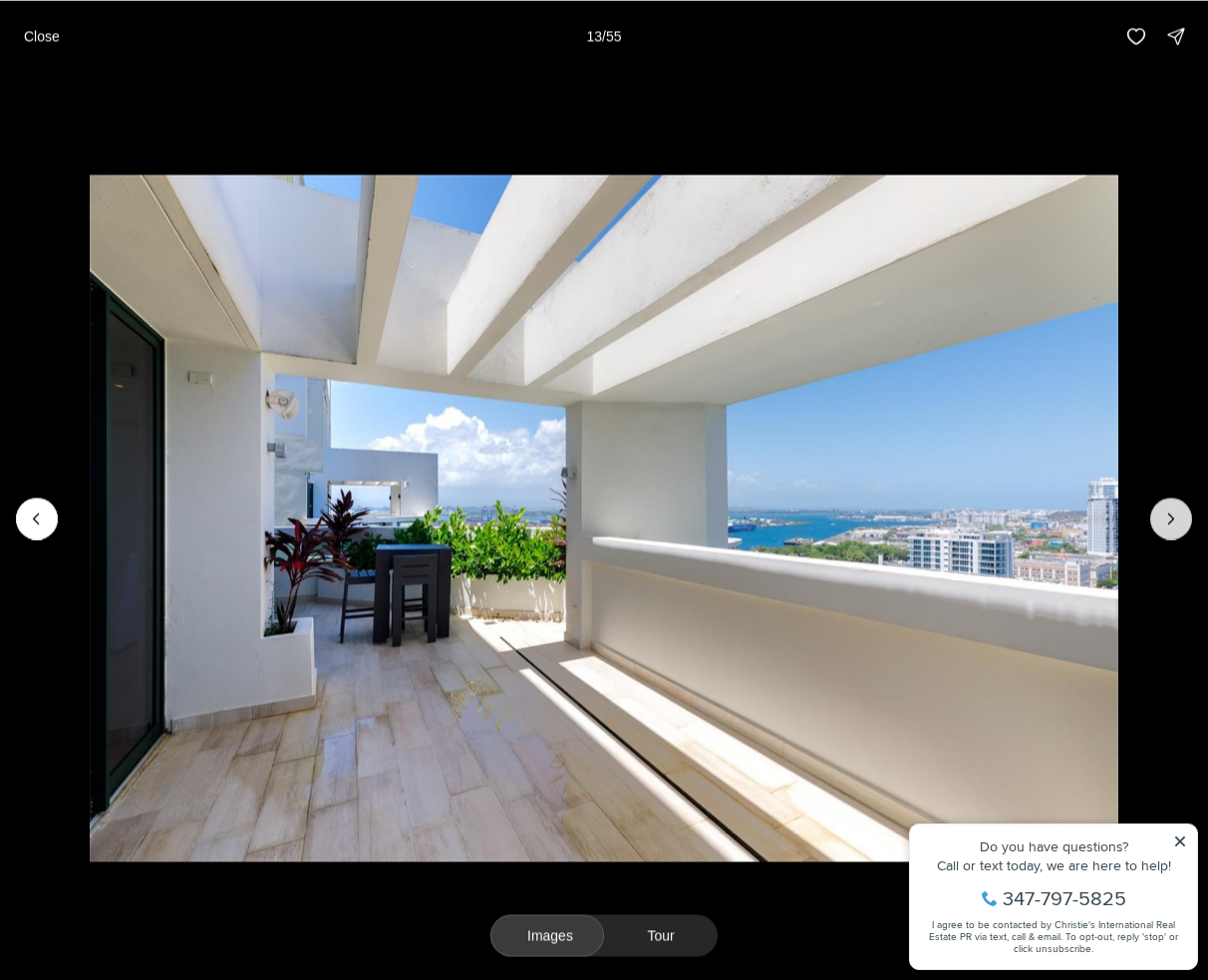 click at bounding box center [1171, 518] 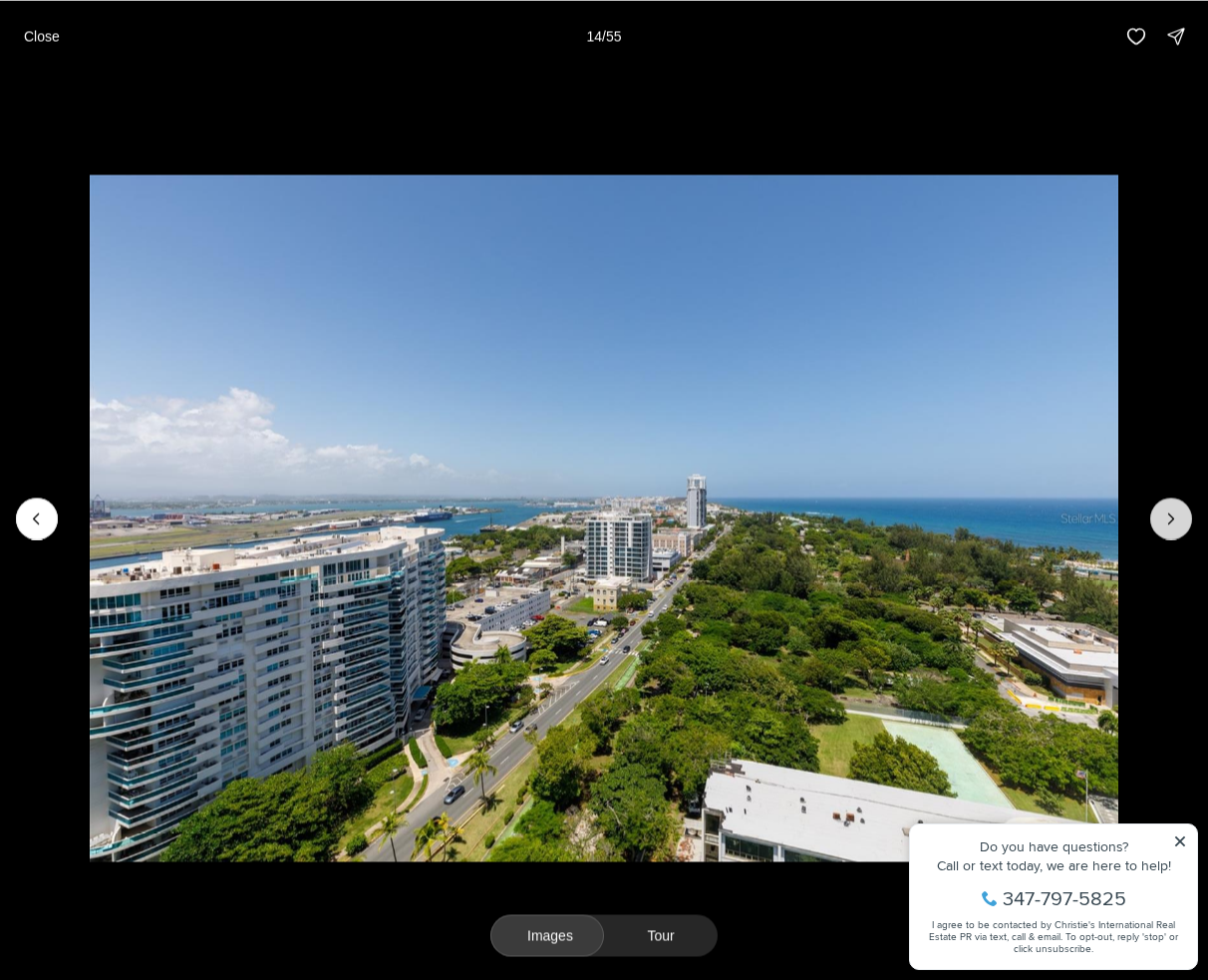 click at bounding box center [1171, 518] 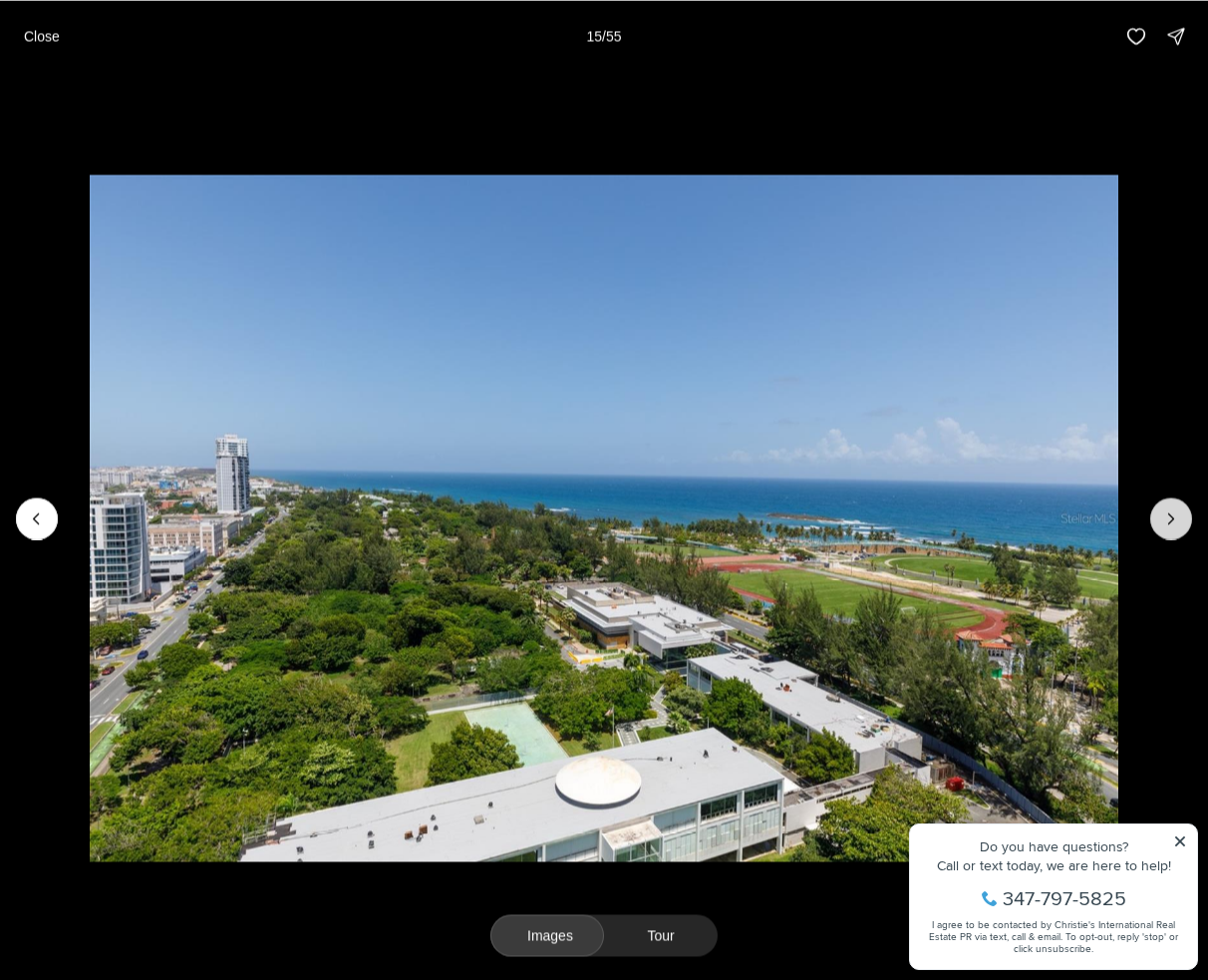 click at bounding box center [1171, 518] 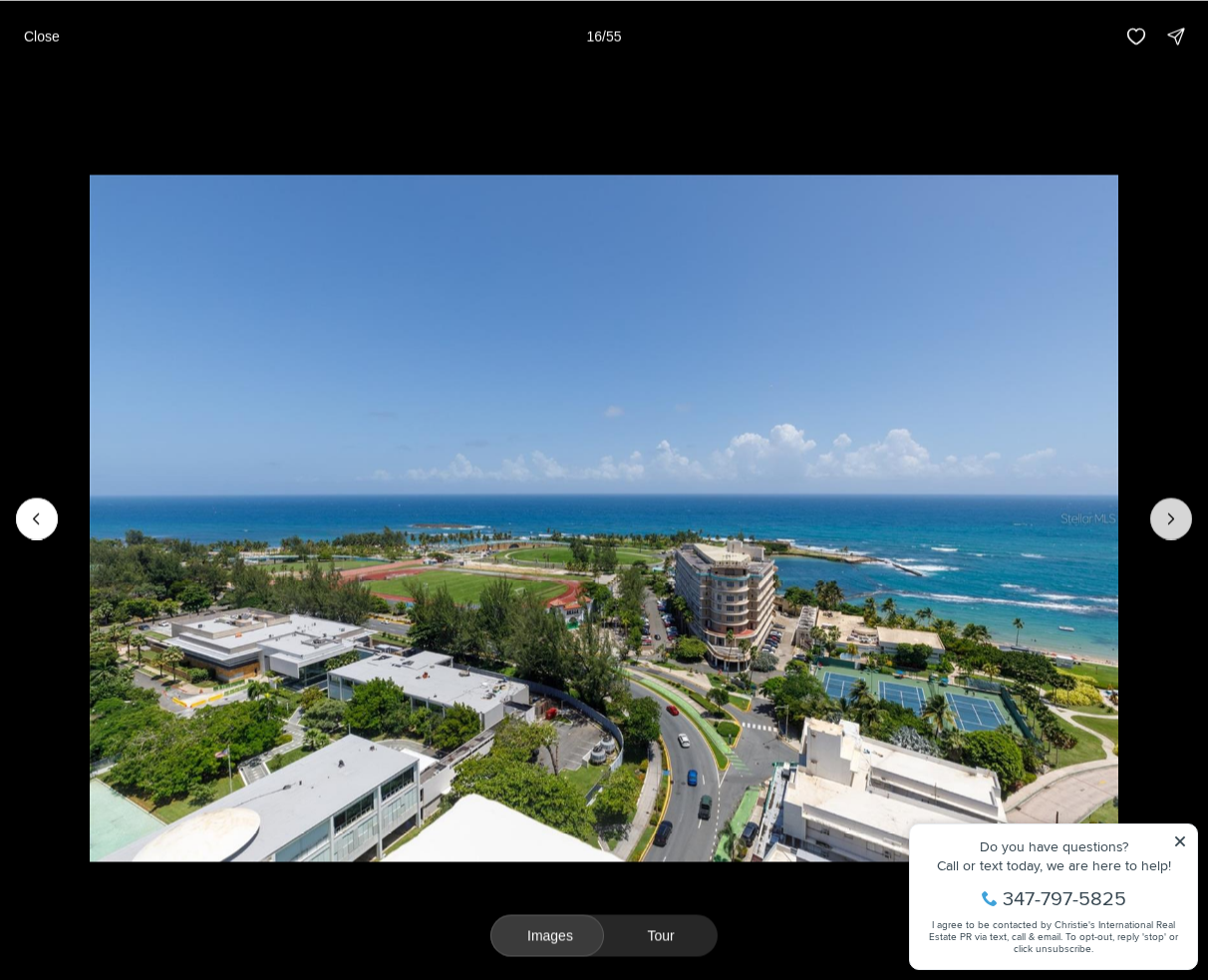 click at bounding box center (1171, 518) 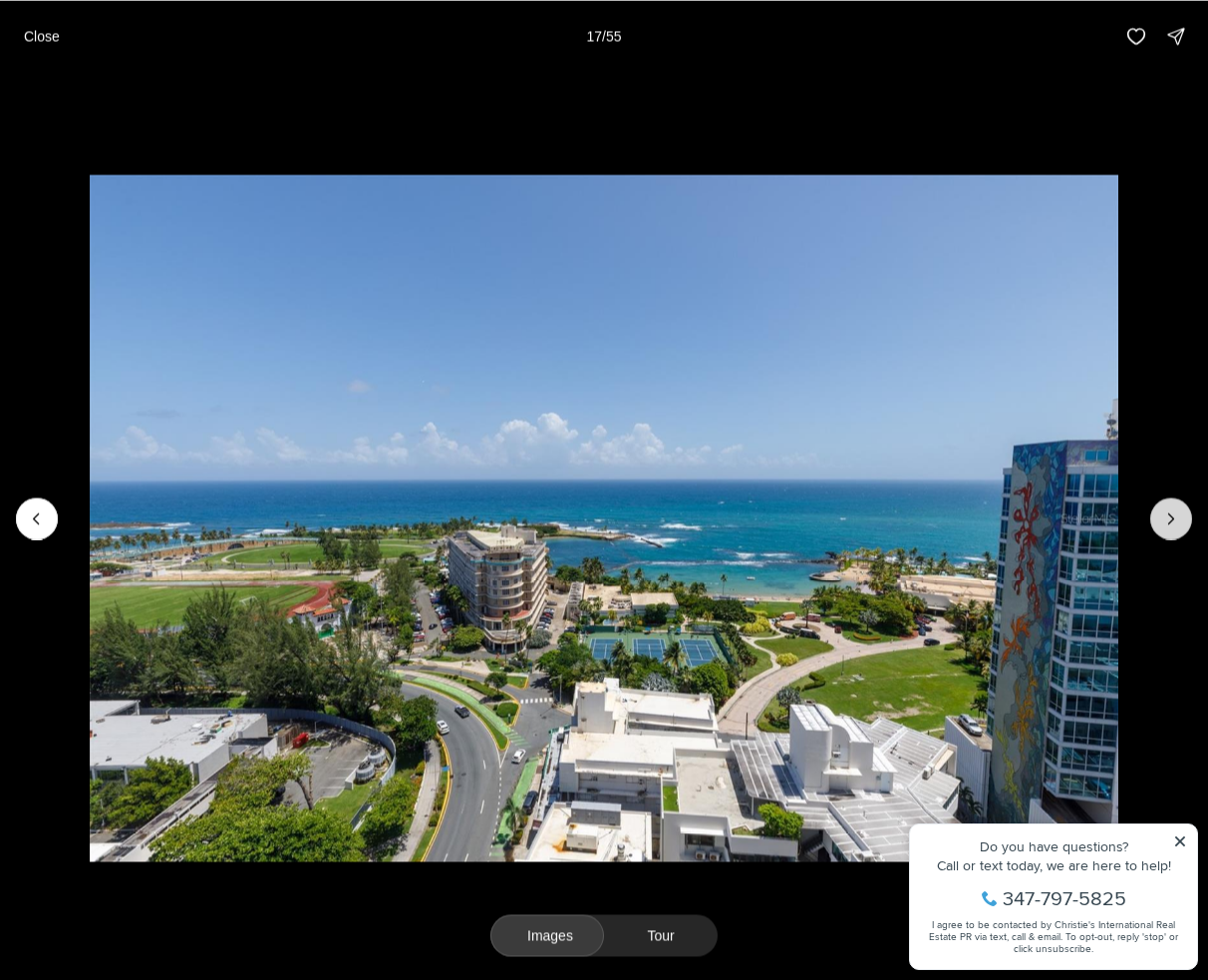 click at bounding box center (1171, 518) 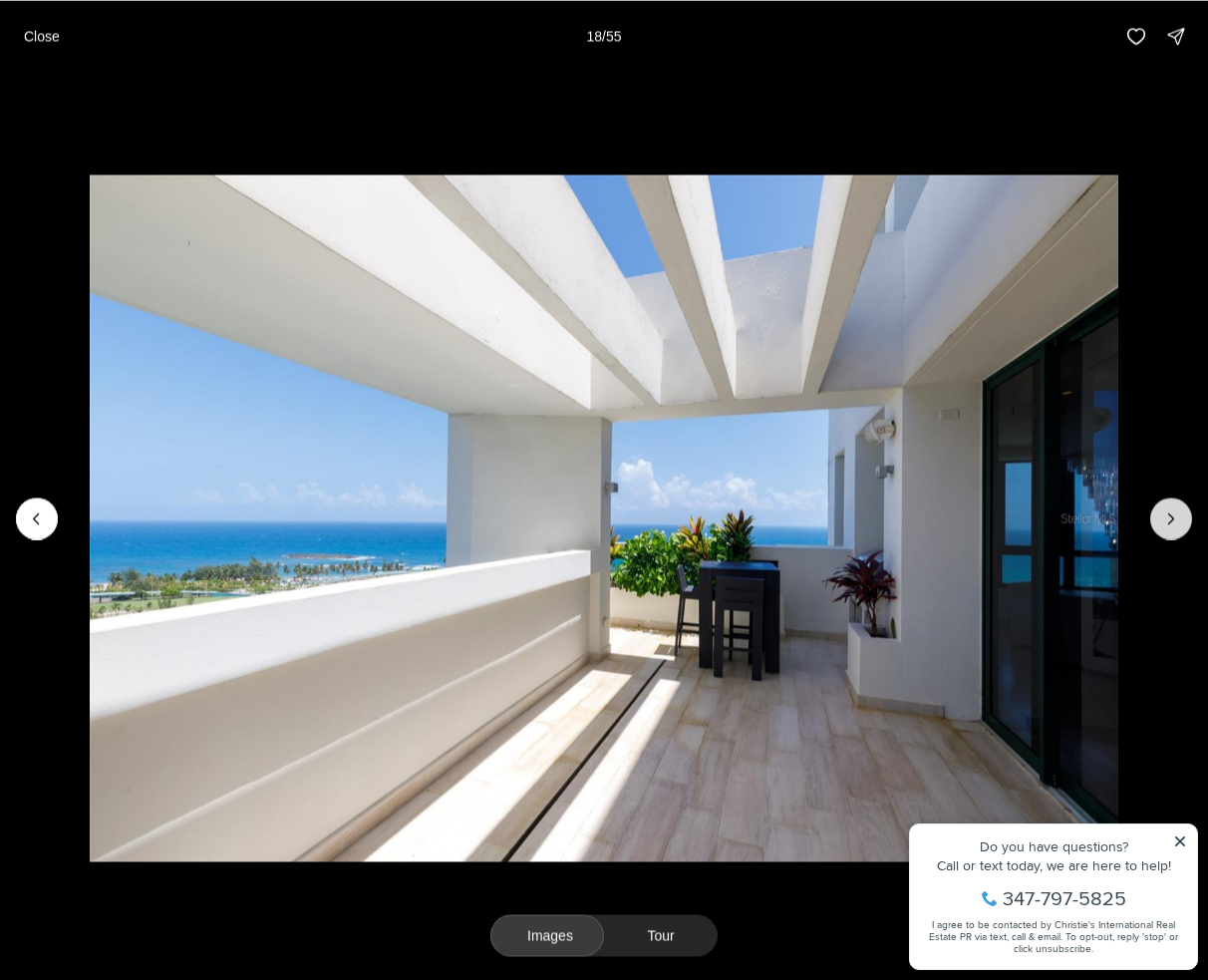 click at bounding box center [1171, 518] 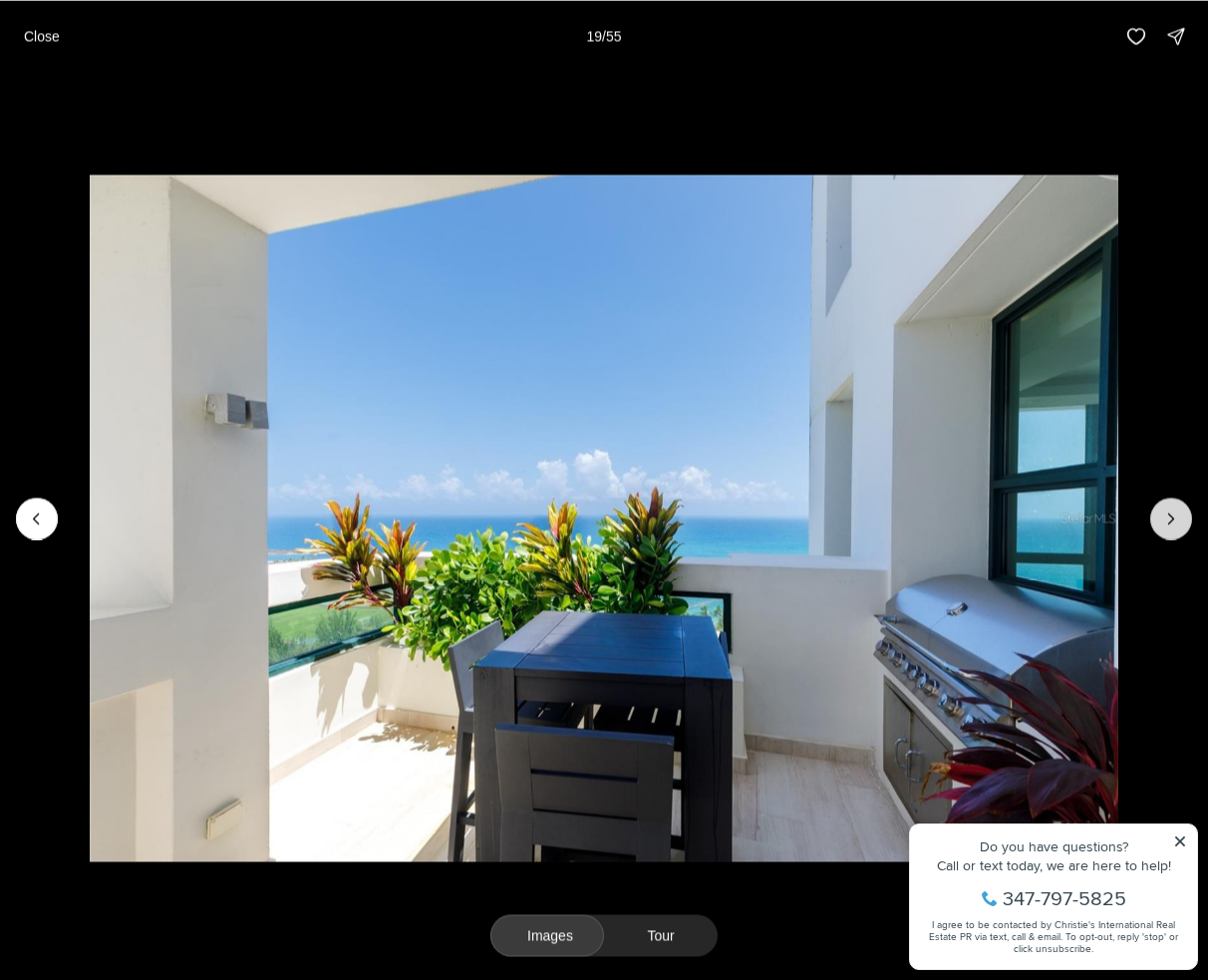 click at bounding box center [1171, 518] 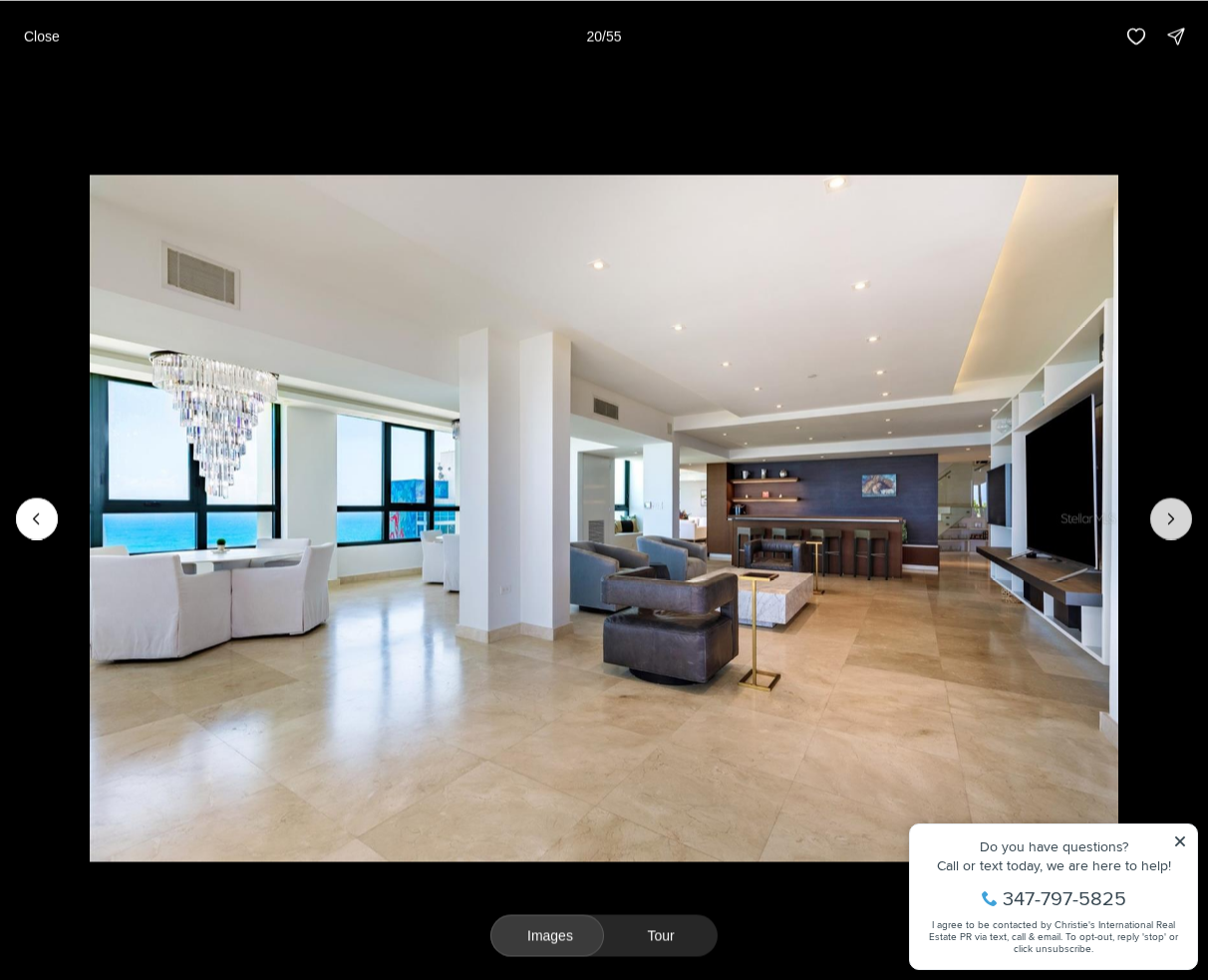 click at bounding box center [1171, 518] 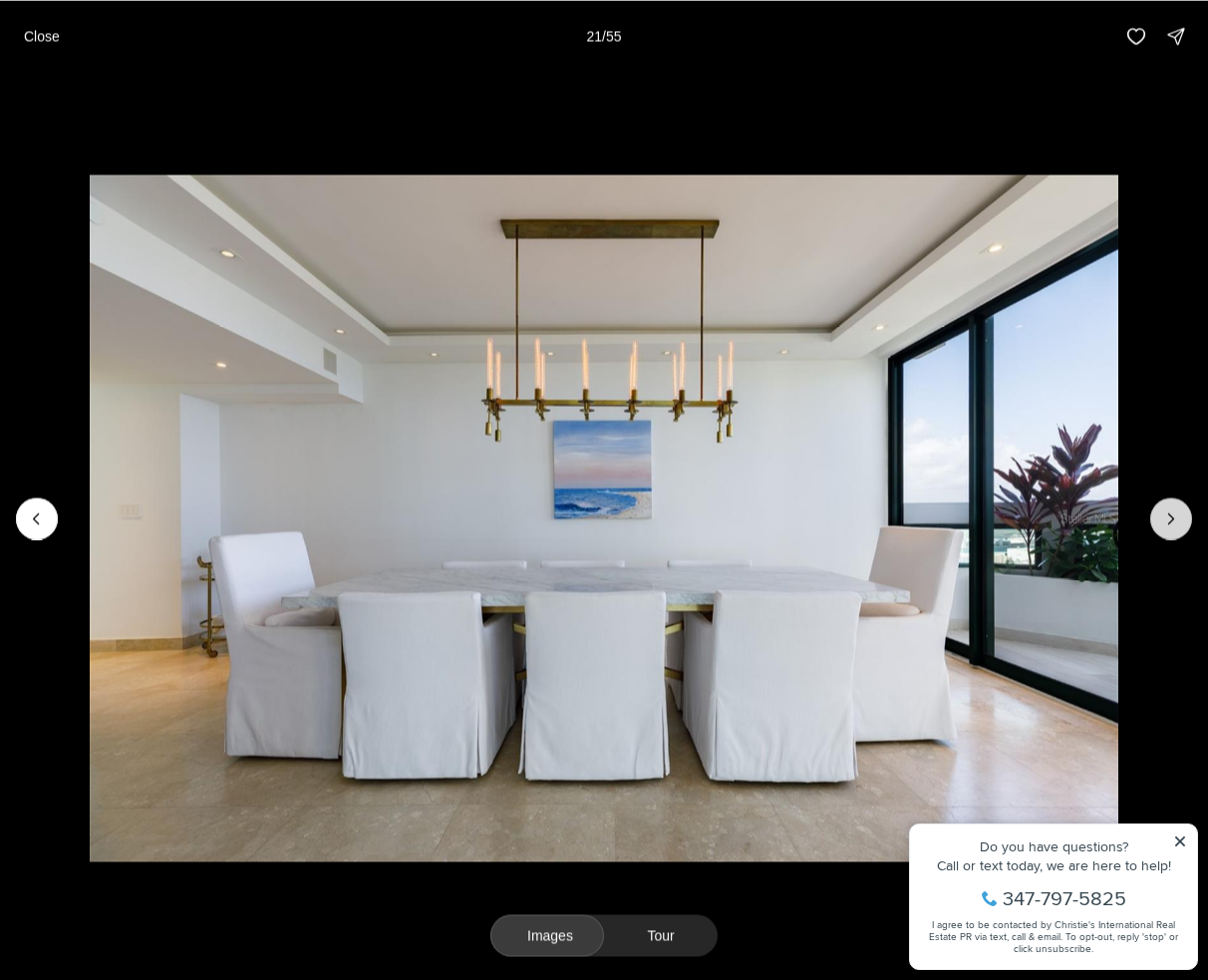 click at bounding box center [1171, 518] 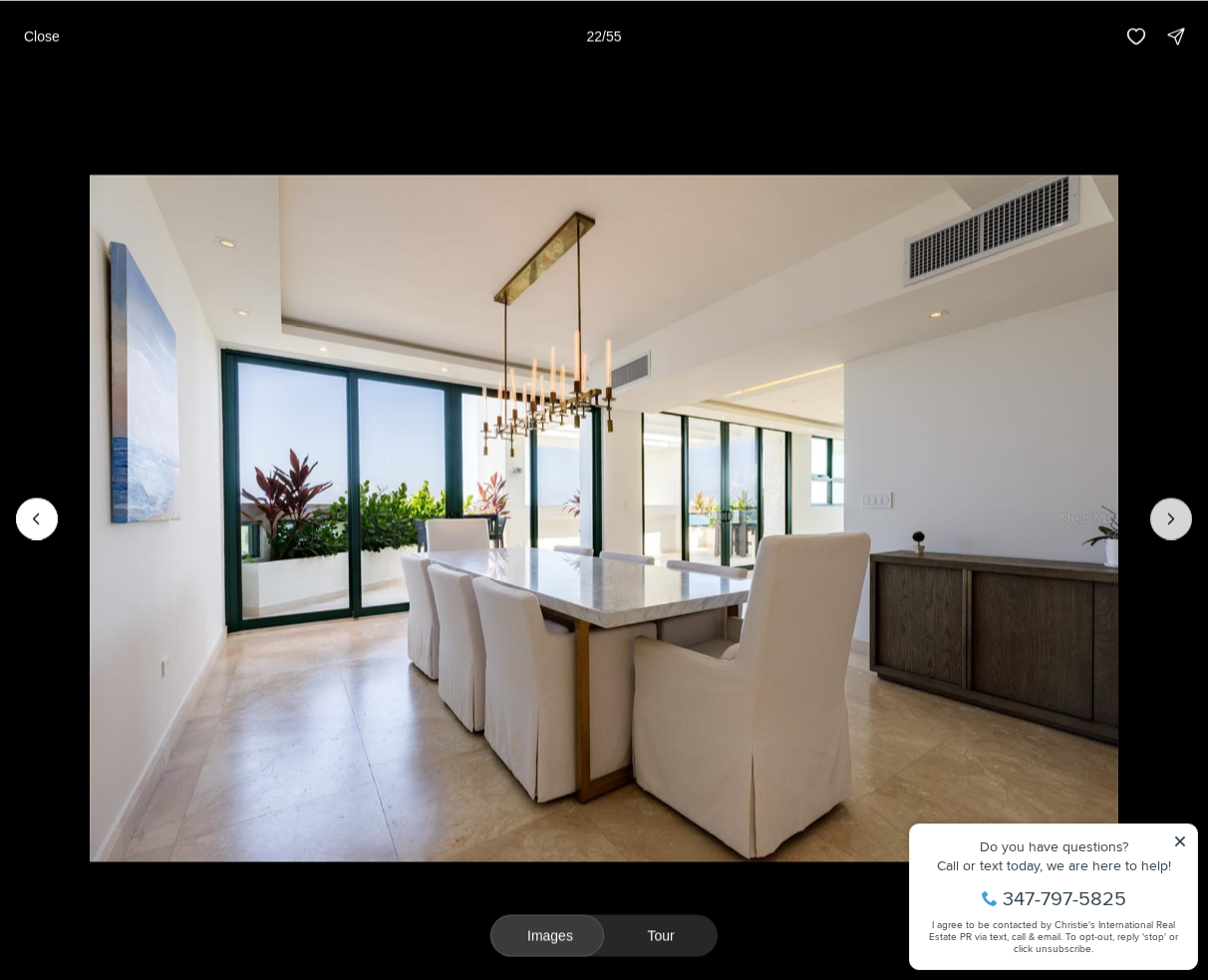 click at bounding box center [1171, 518] 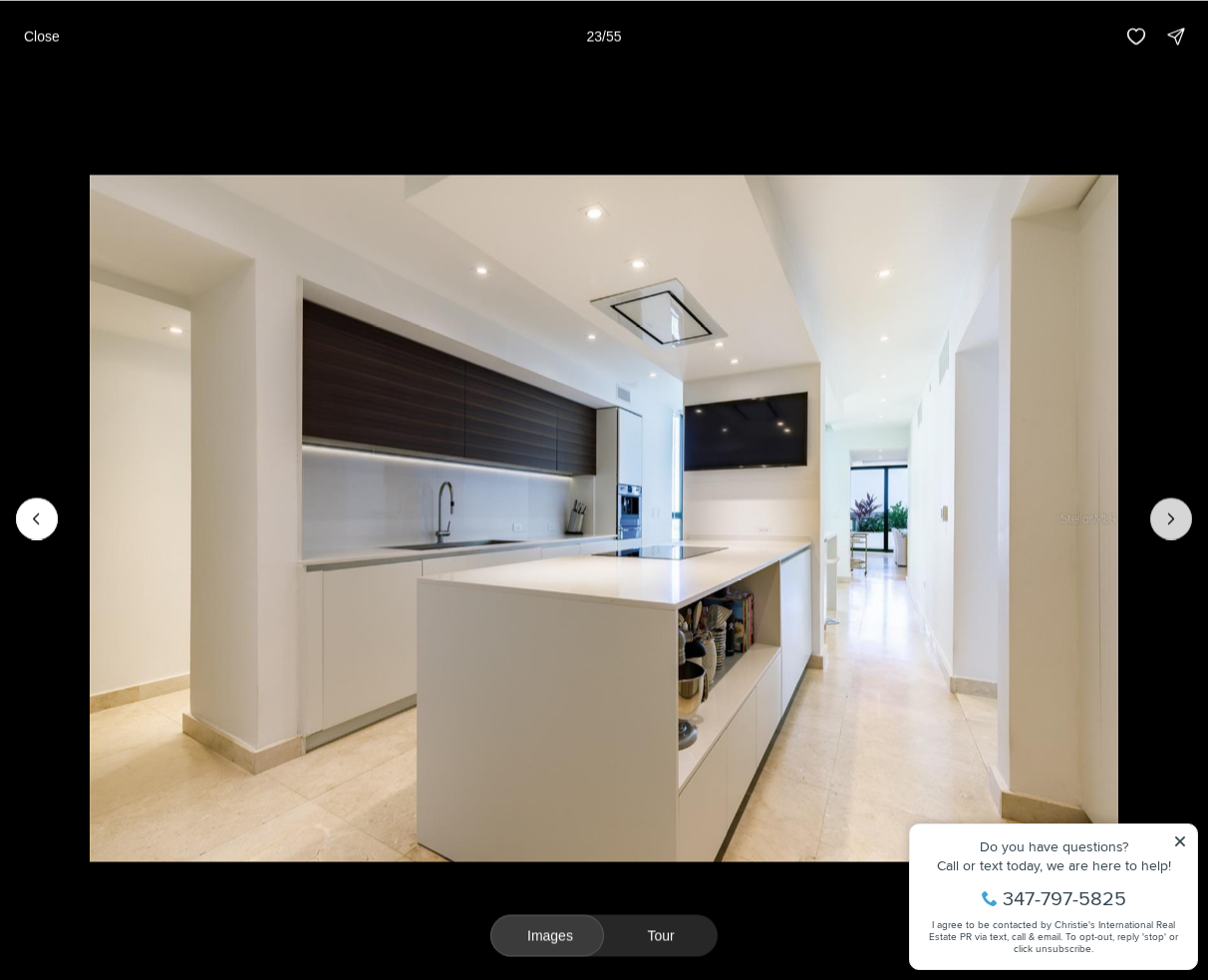 click at bounding box center (1171, 518) 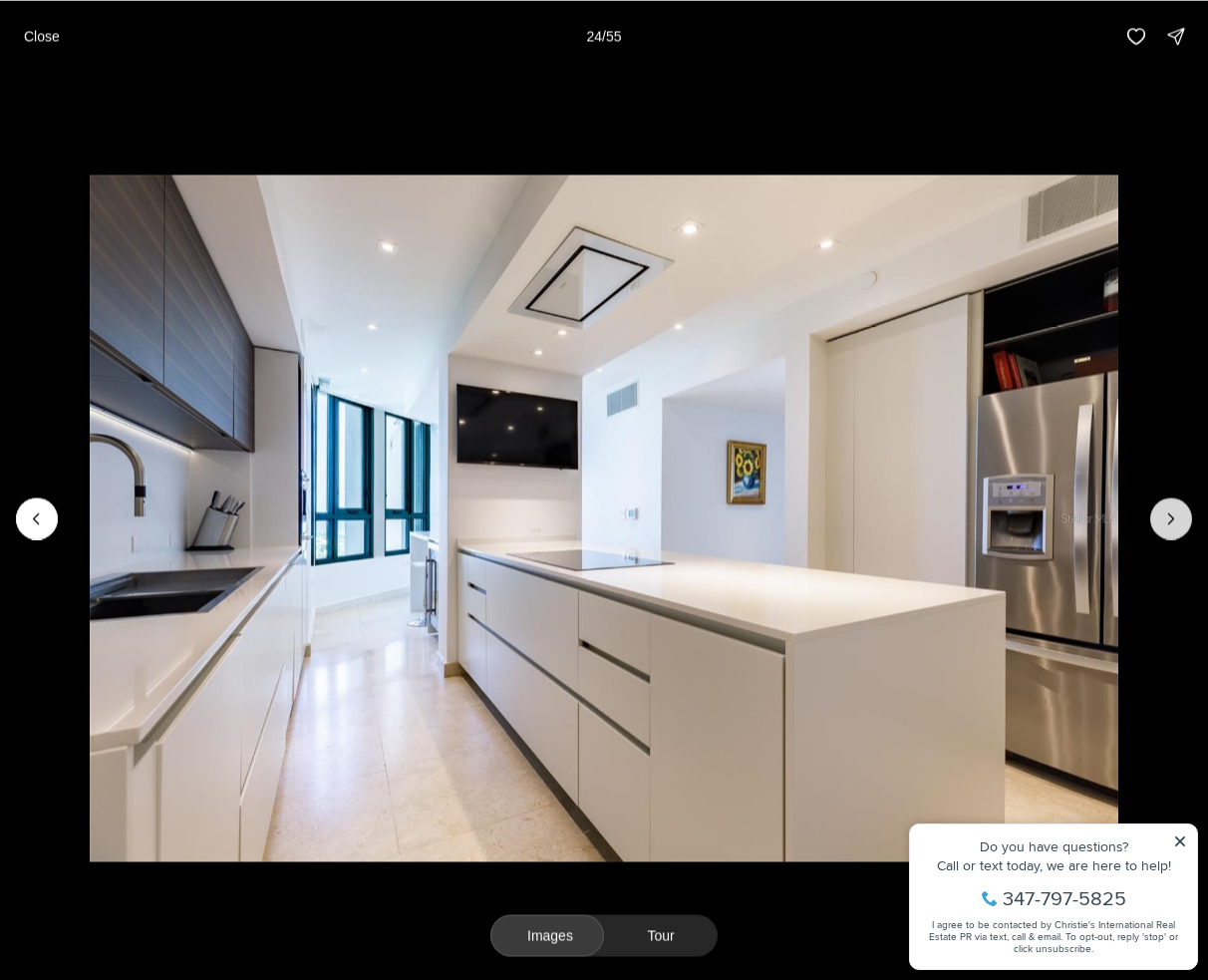 click at bounding box center [1171, 518] 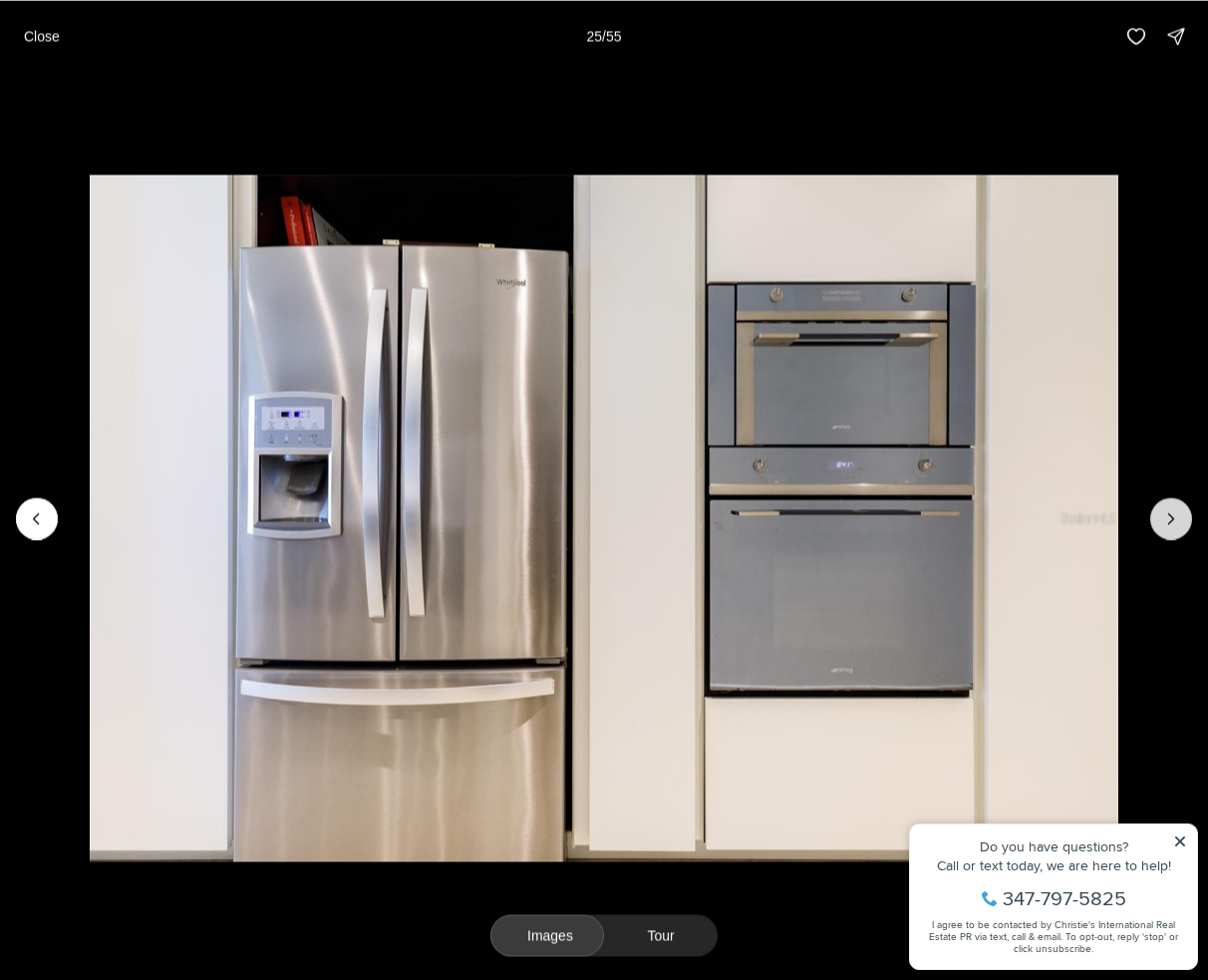 click at bounding box center [1171, 518] 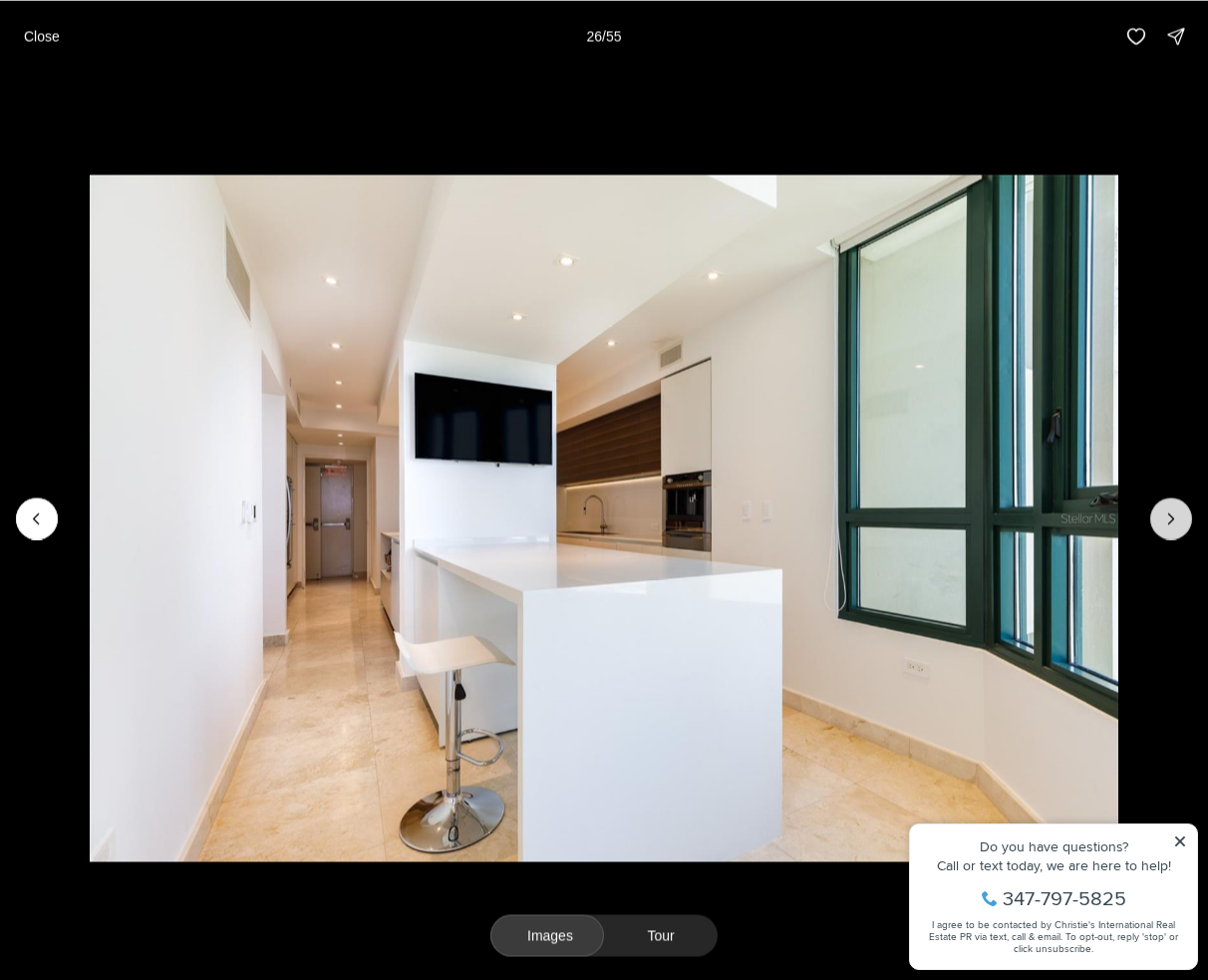 click at bounding box center (1171, 518) 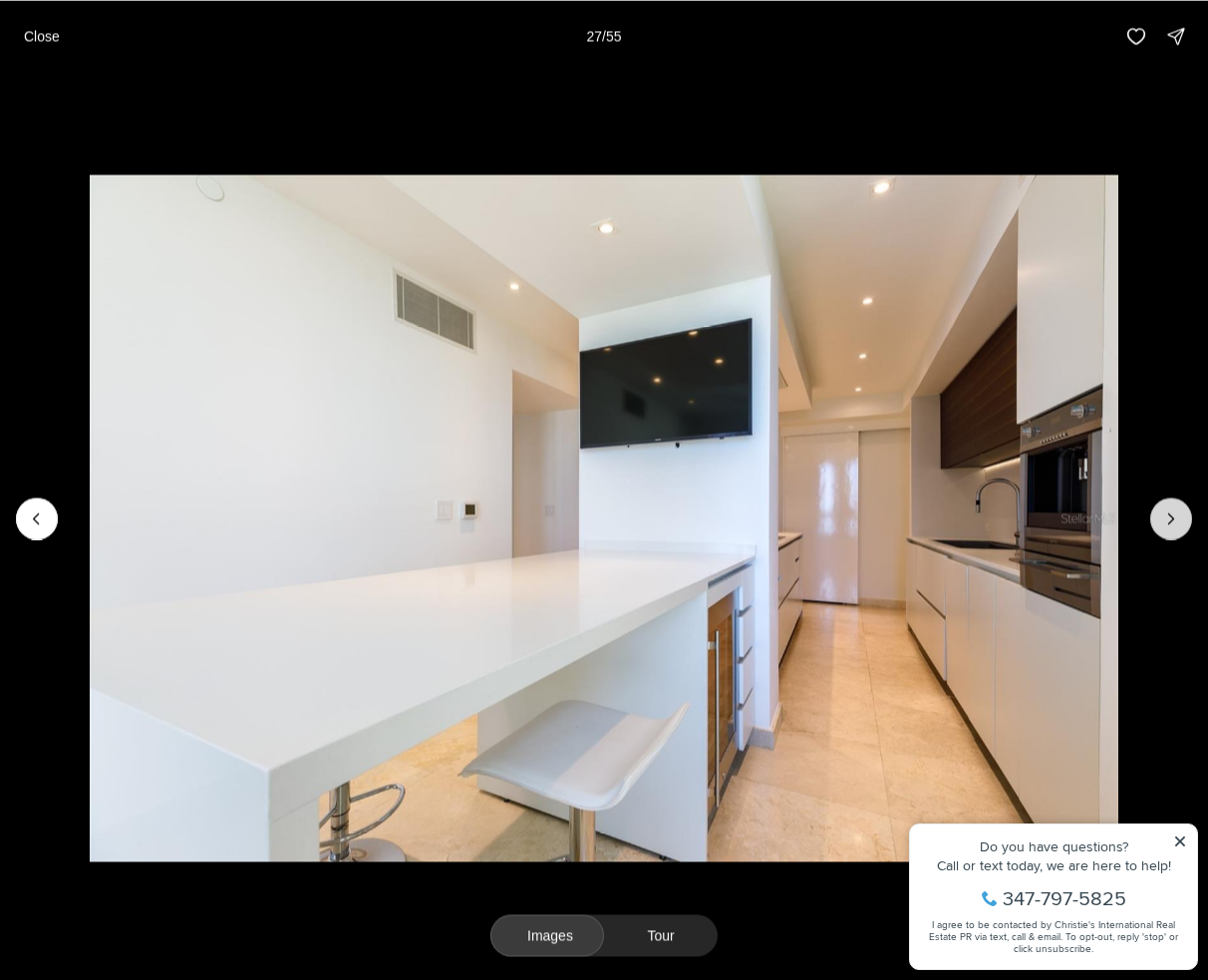 click at bounding box center (1171, 518) 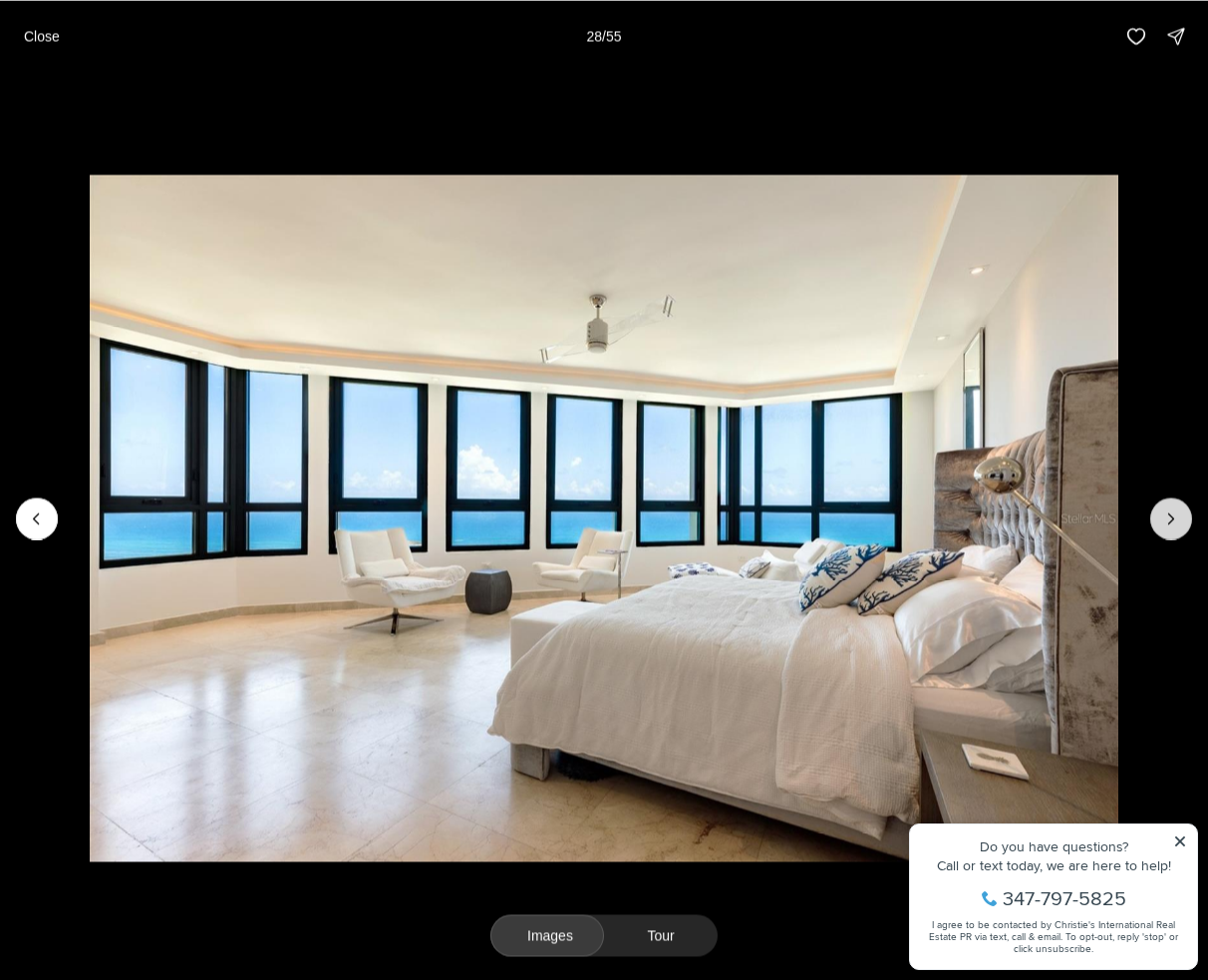 click at bounding box center (1171, 518) 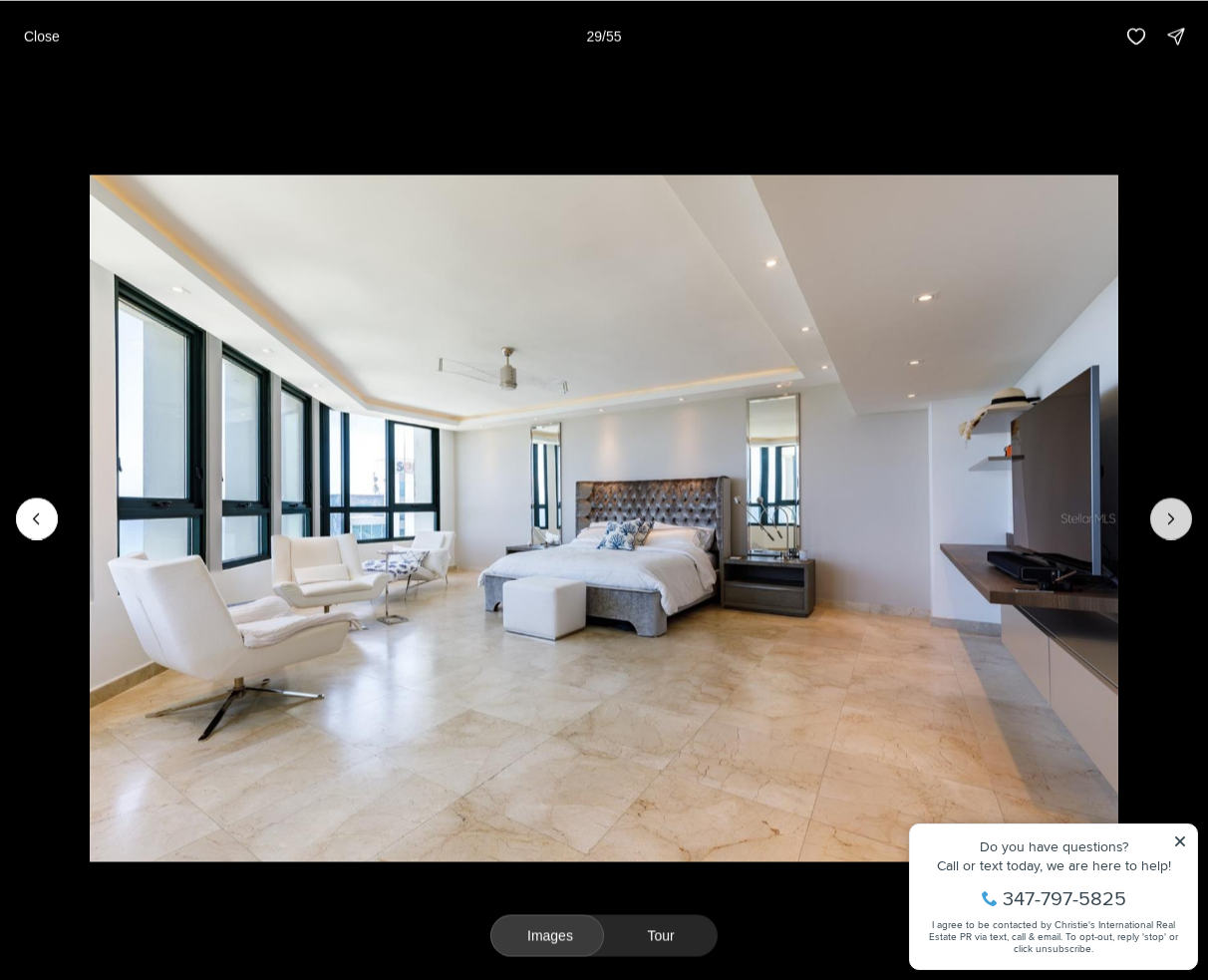 click at bounding box center [1171, 518] 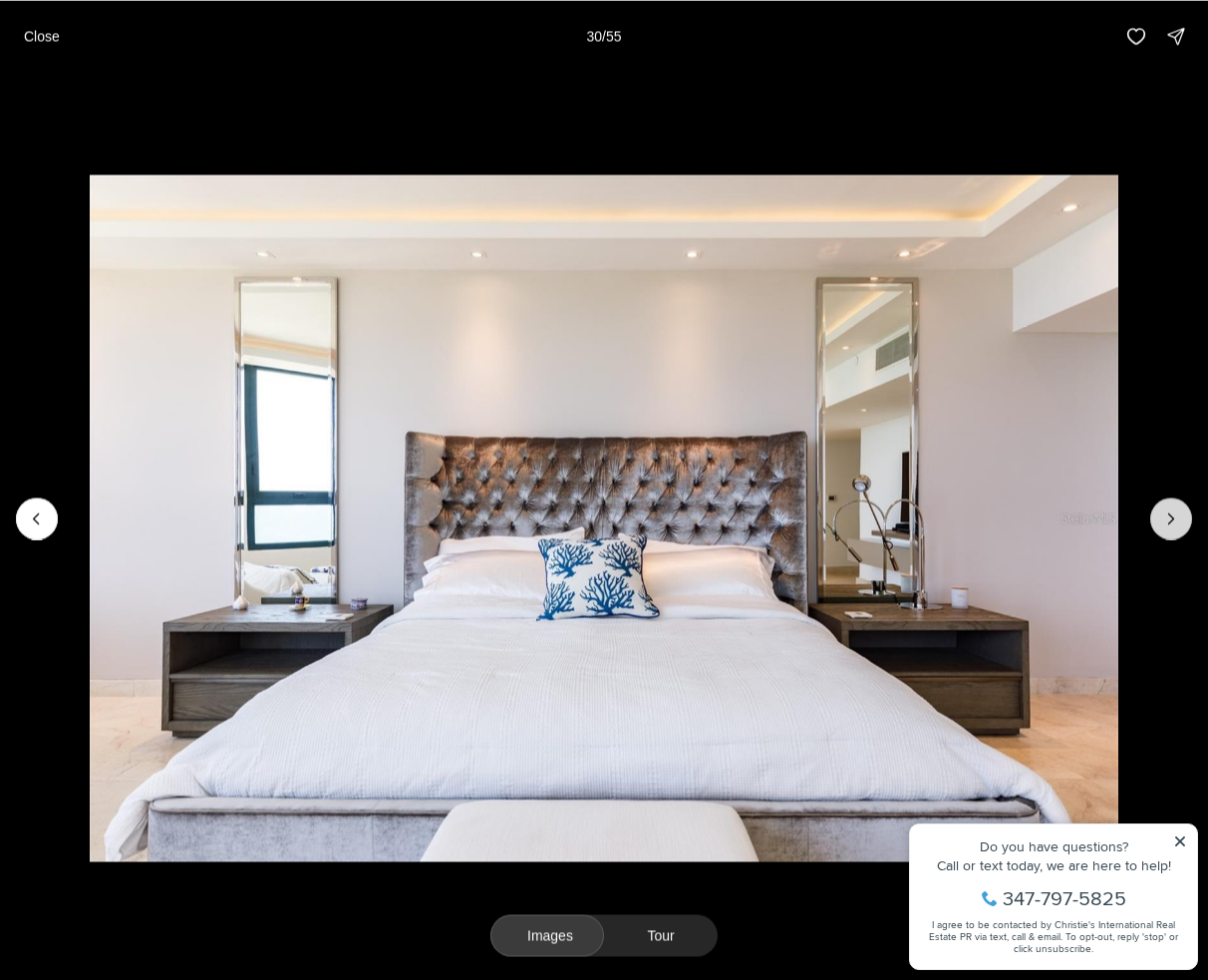 click at bounding box center [1171, 518] 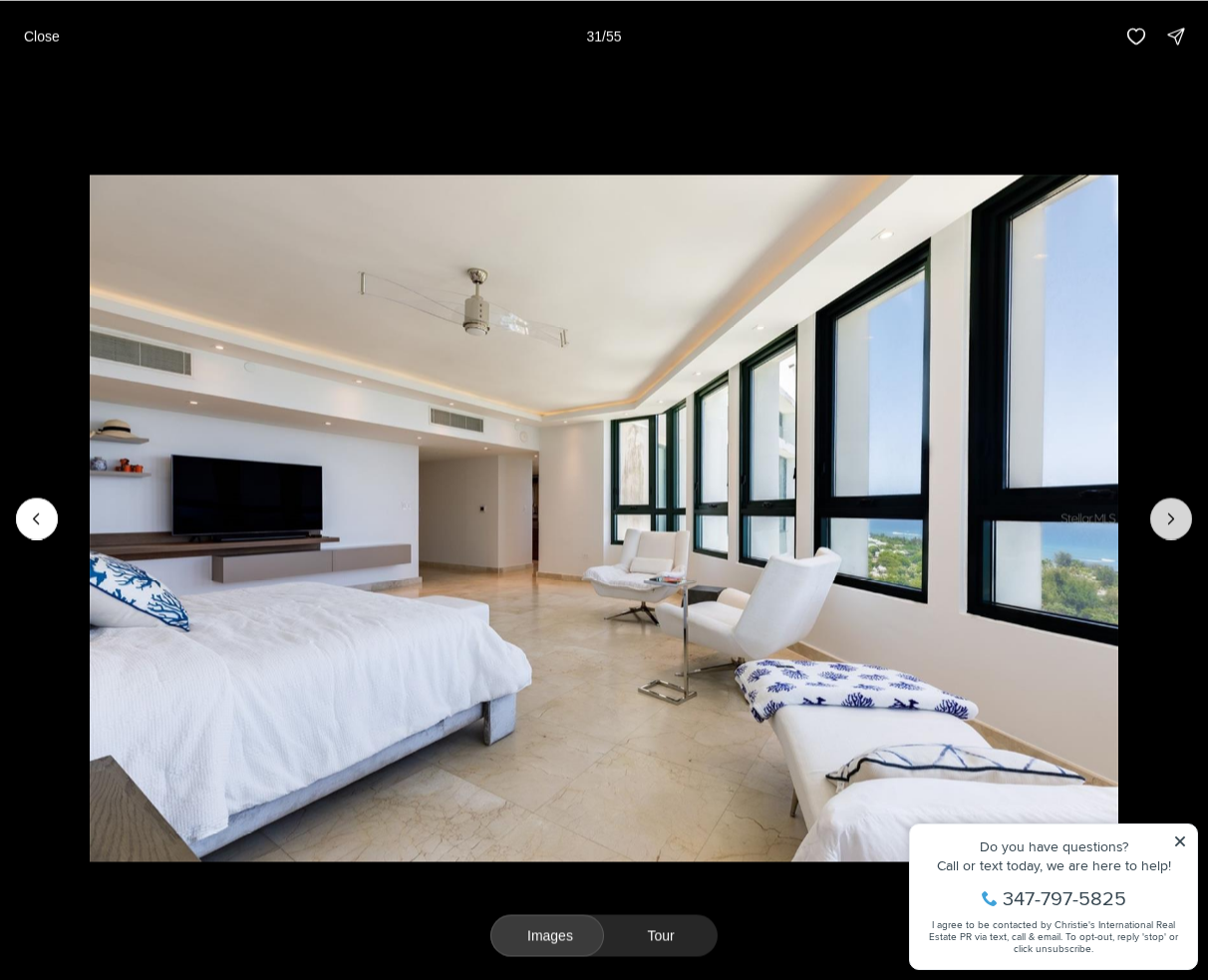 click at bounding box center [1171, 518] 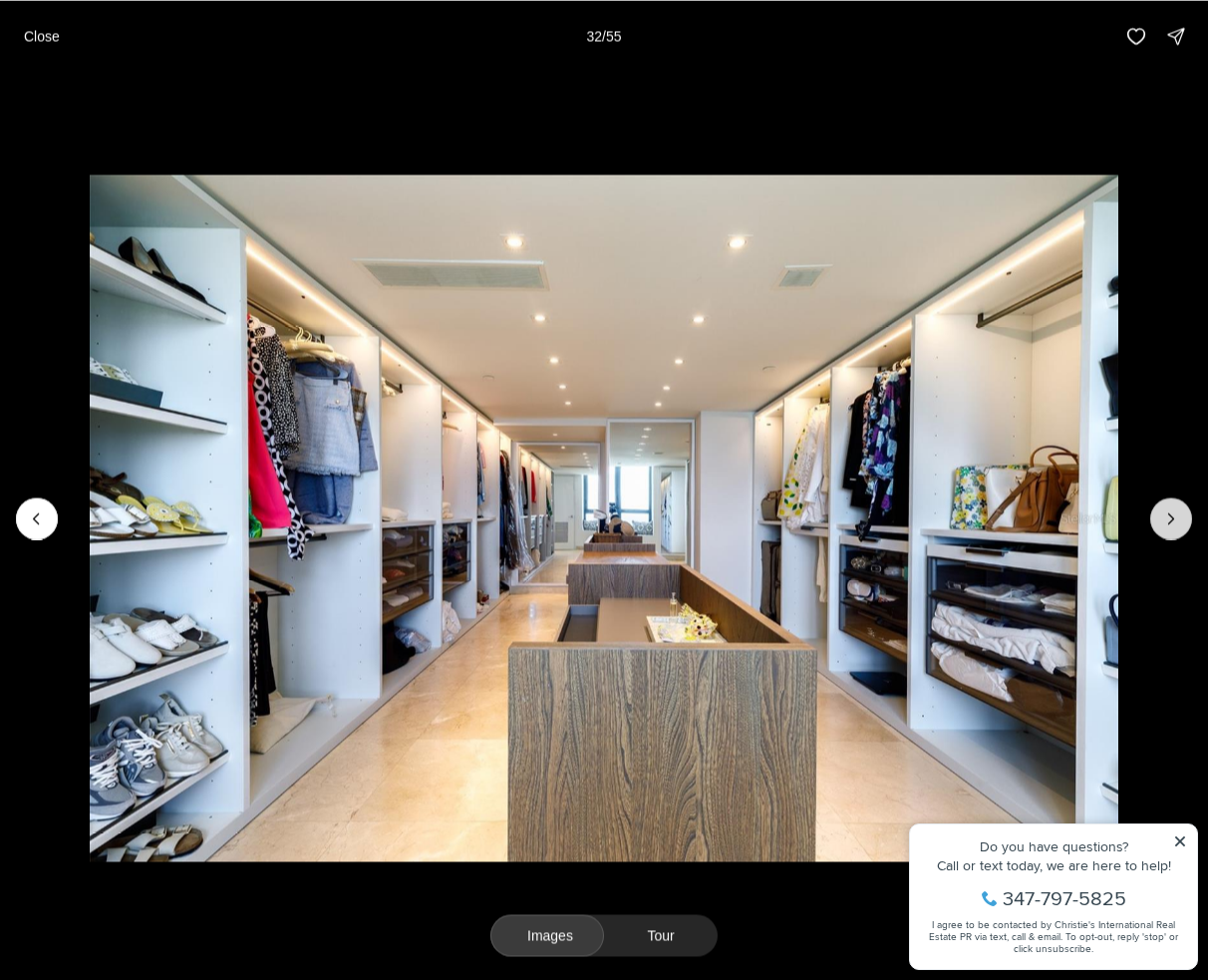 click at bounding box center (1171, 518) 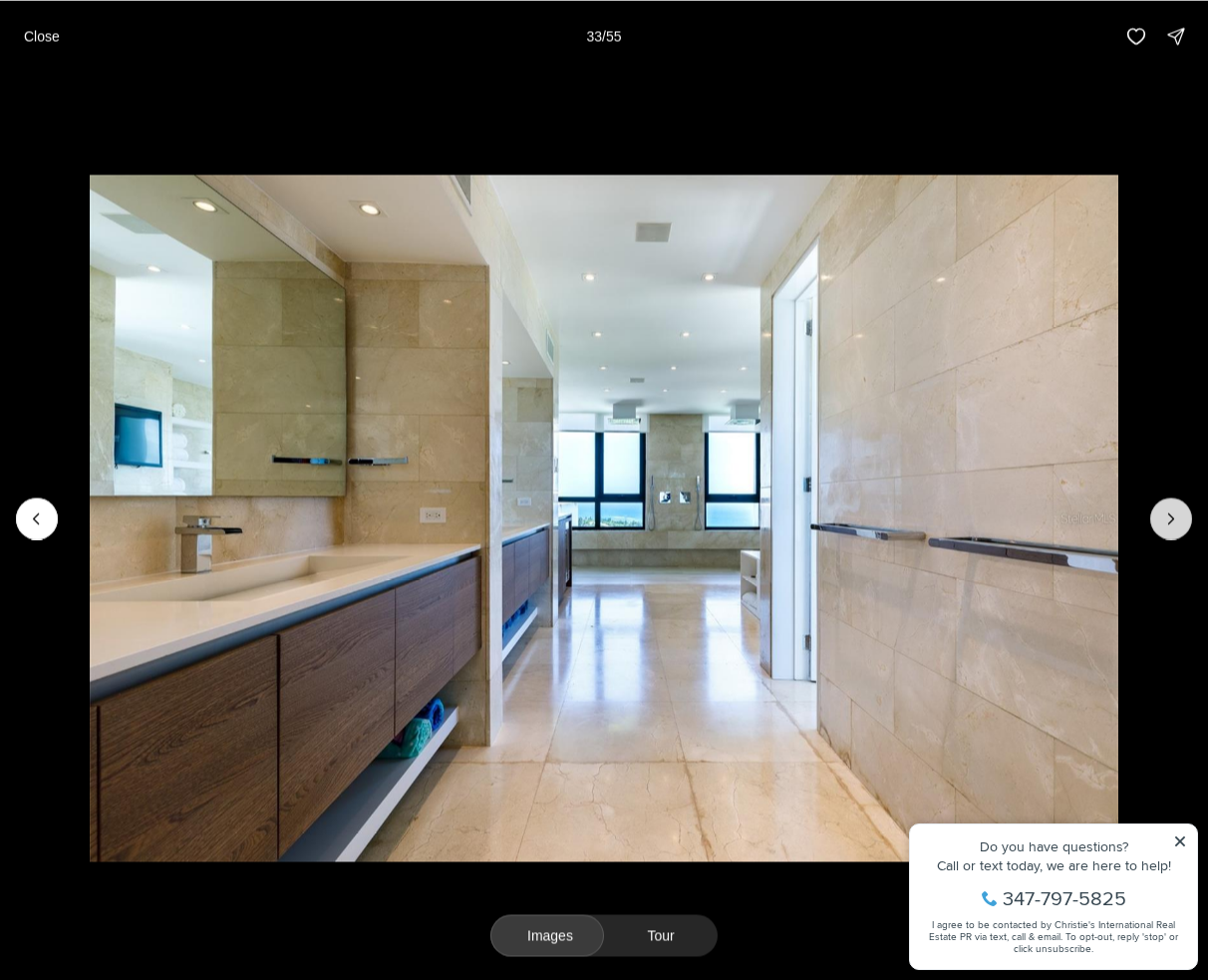 click at bounding box center (1171, 518) 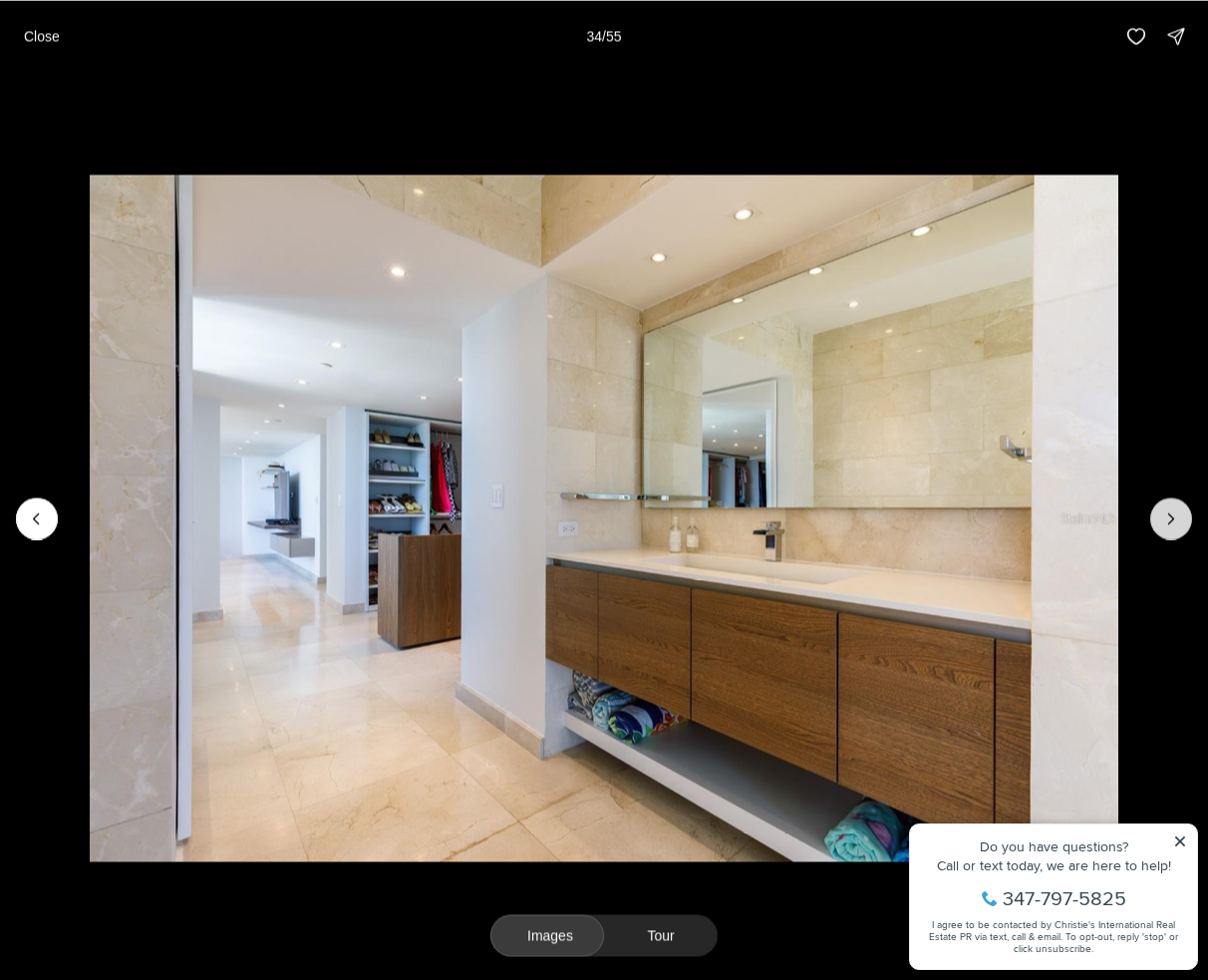 click at bounding box center [1171, 518] 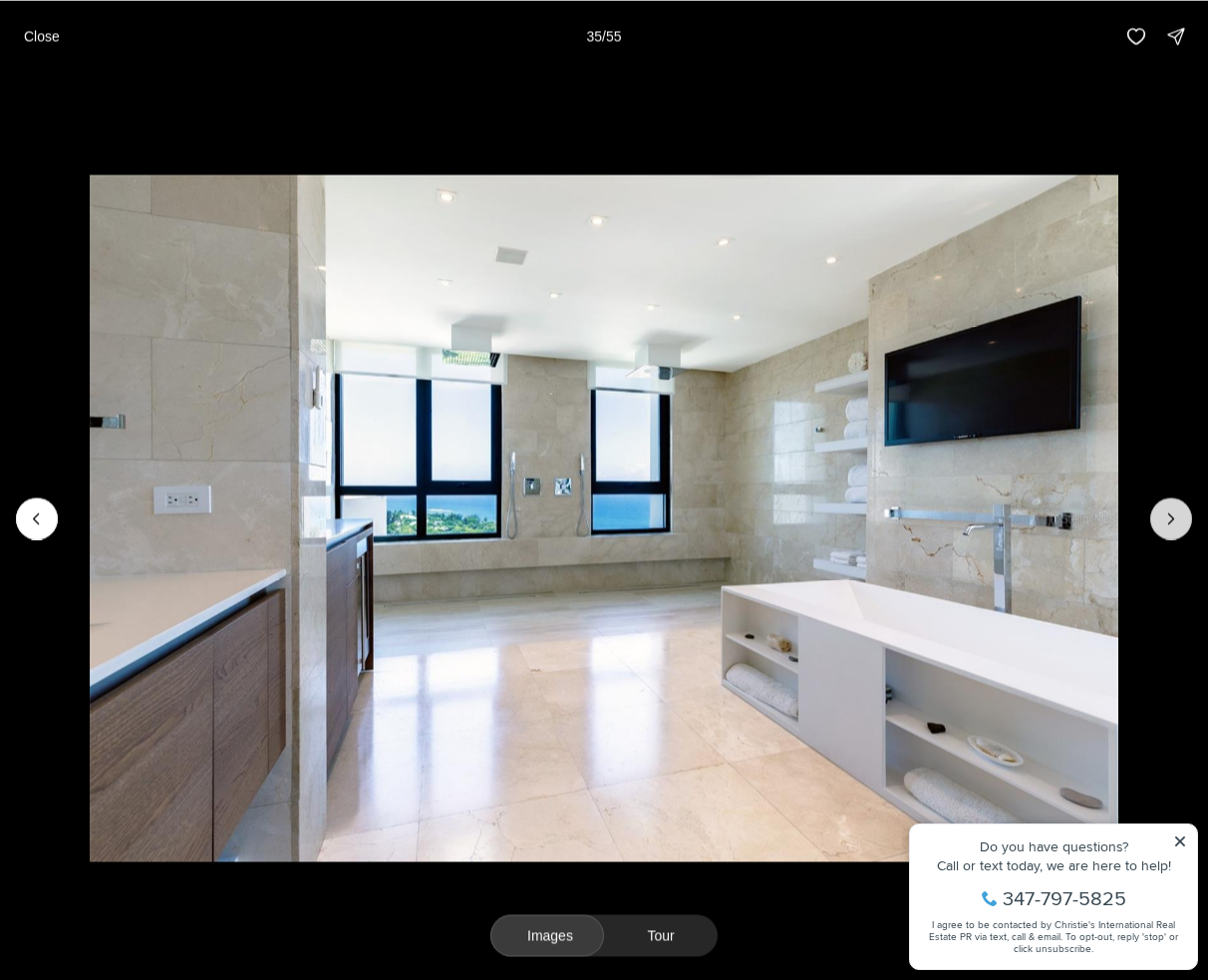 click at bounding box center (1171, 518) 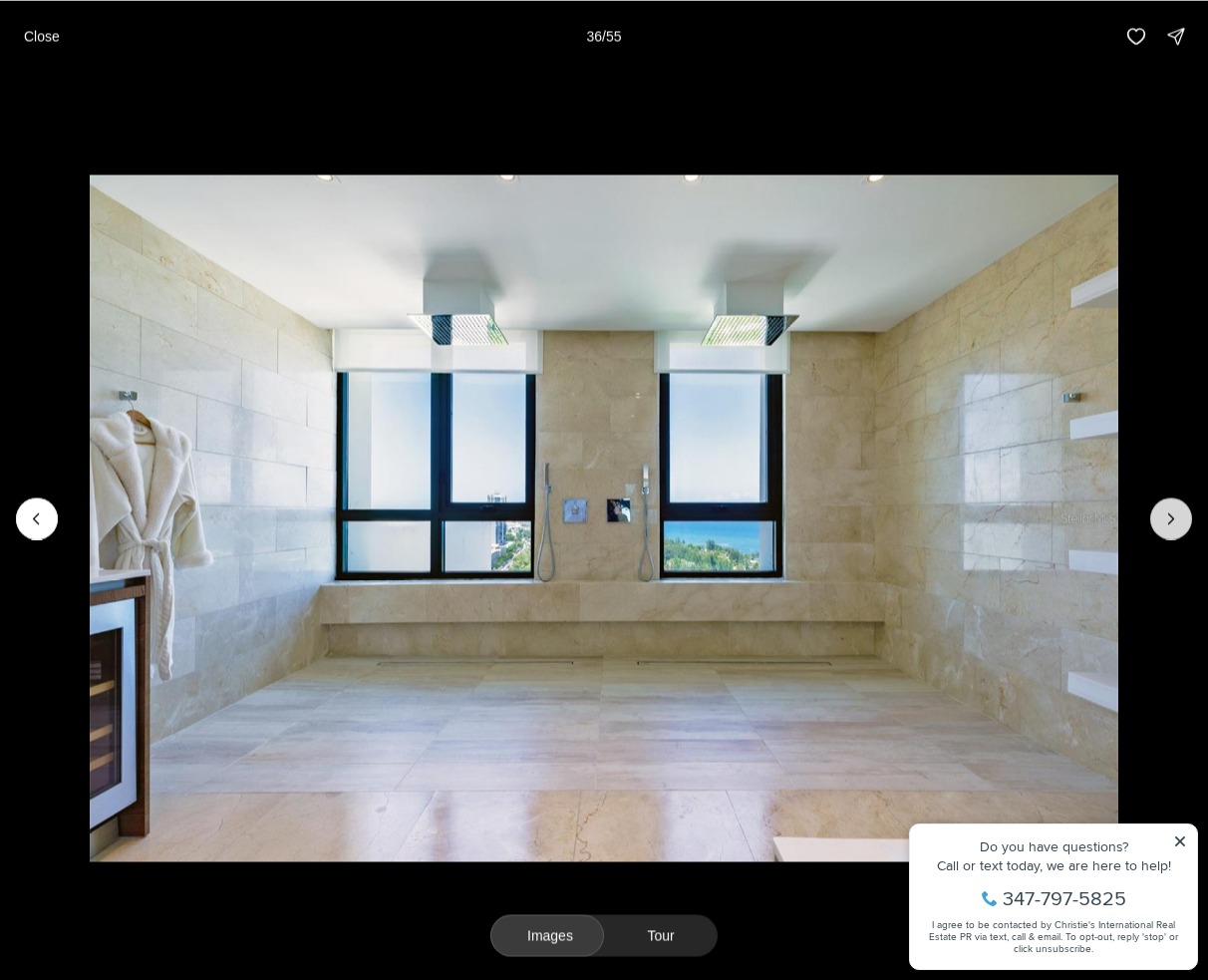 click at bounding box center (1171, 518) 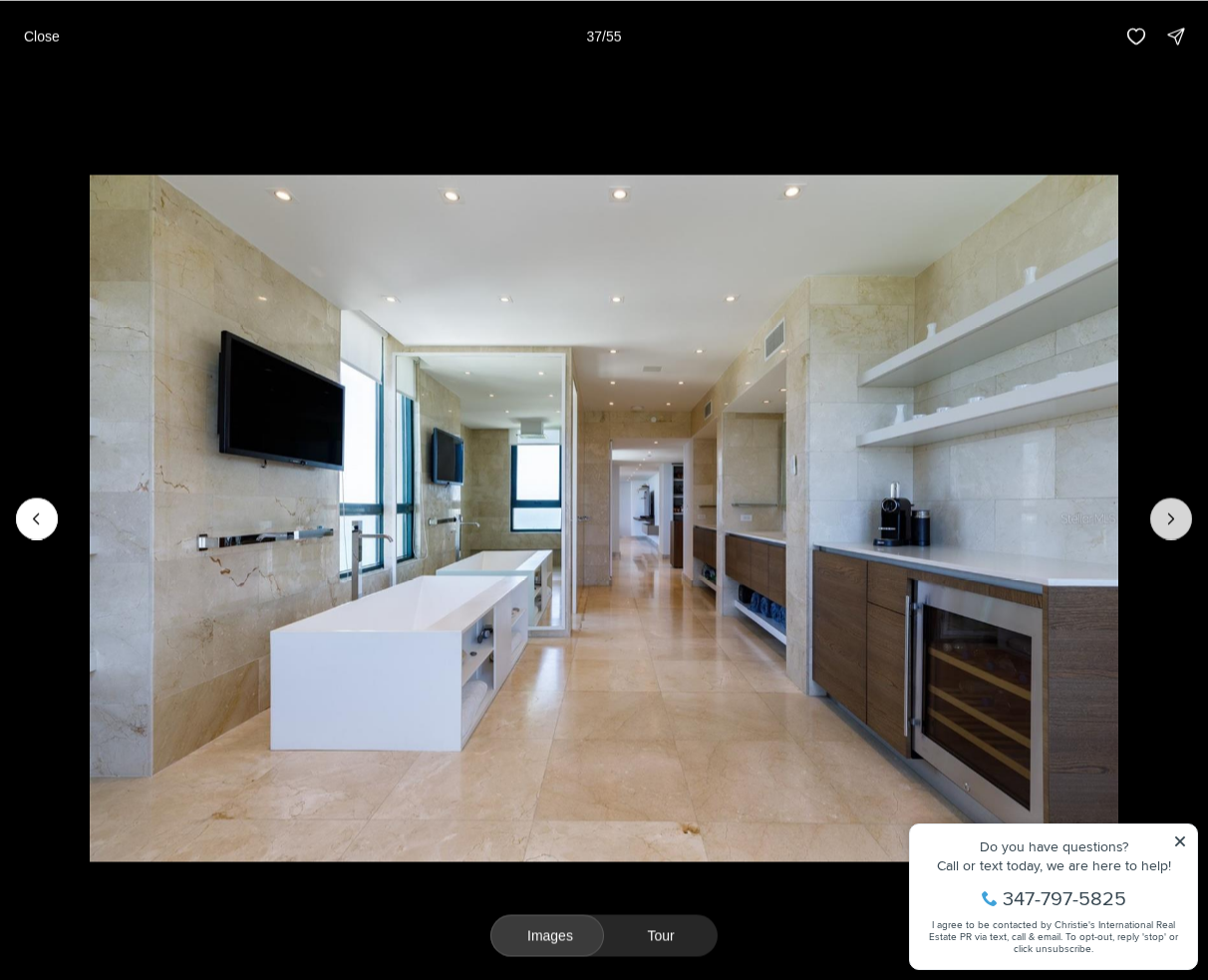 click at bounding box center [1171, 518] 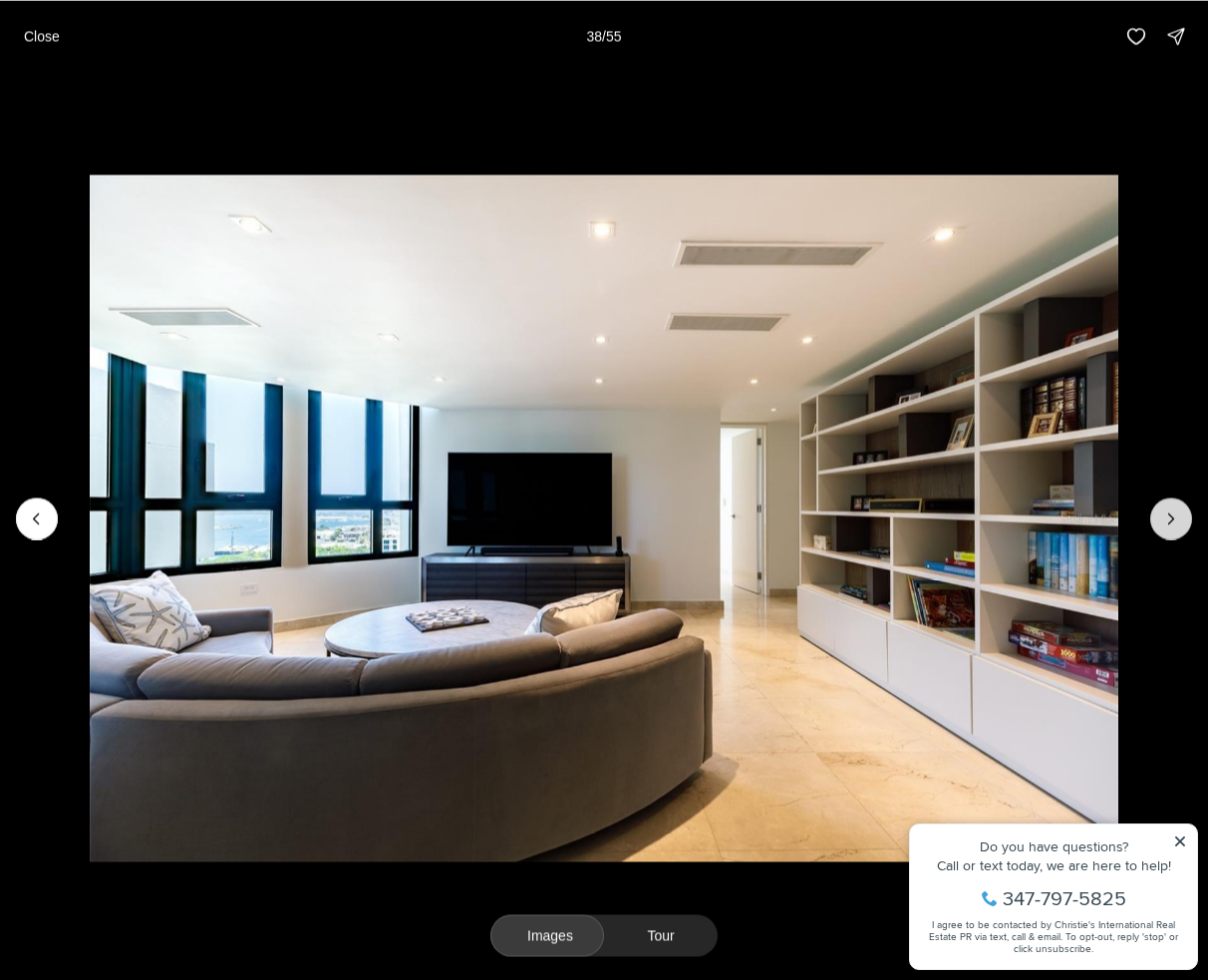 click at bounding box center (1171, 518) 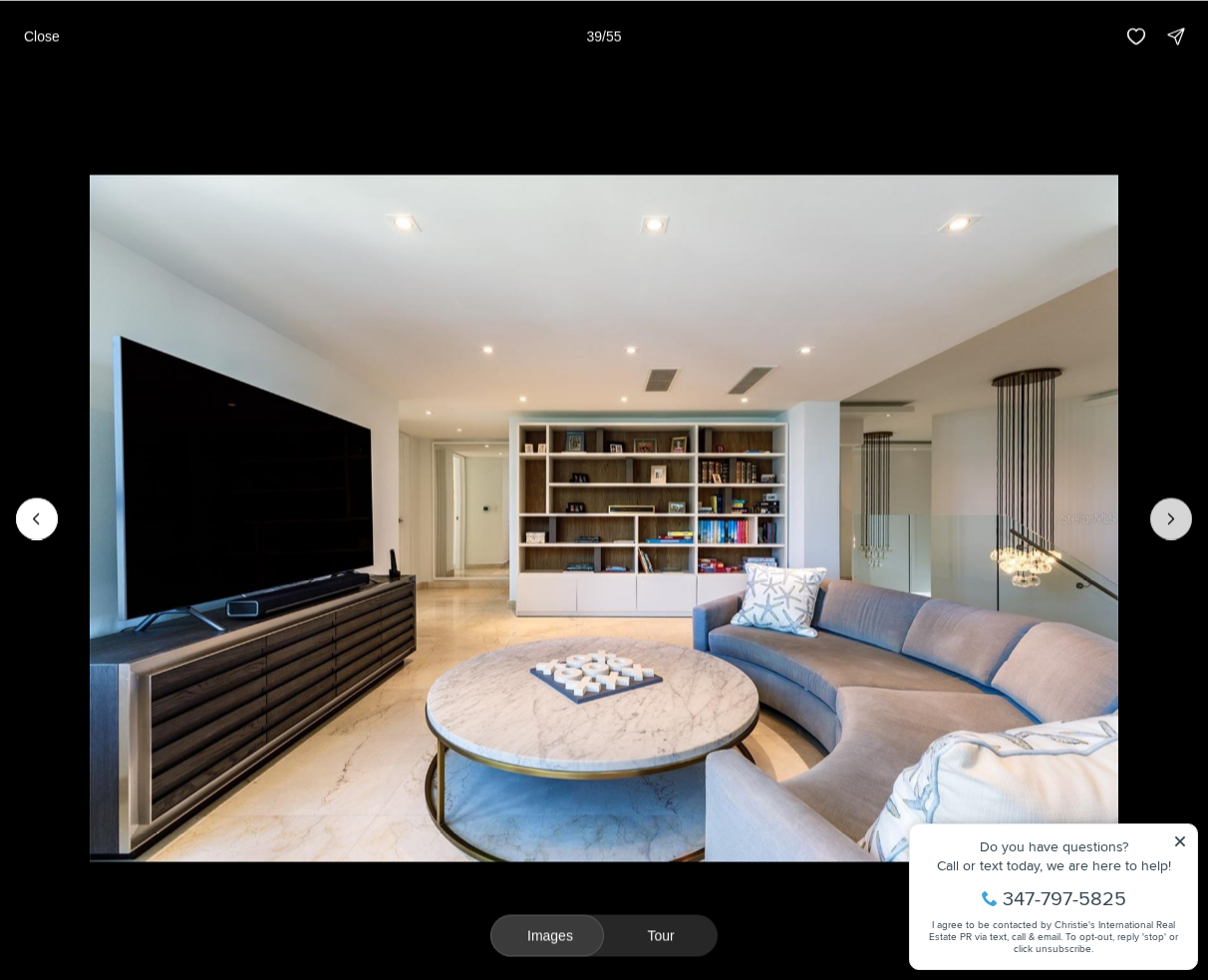 click at bounding box center [1171, 518] 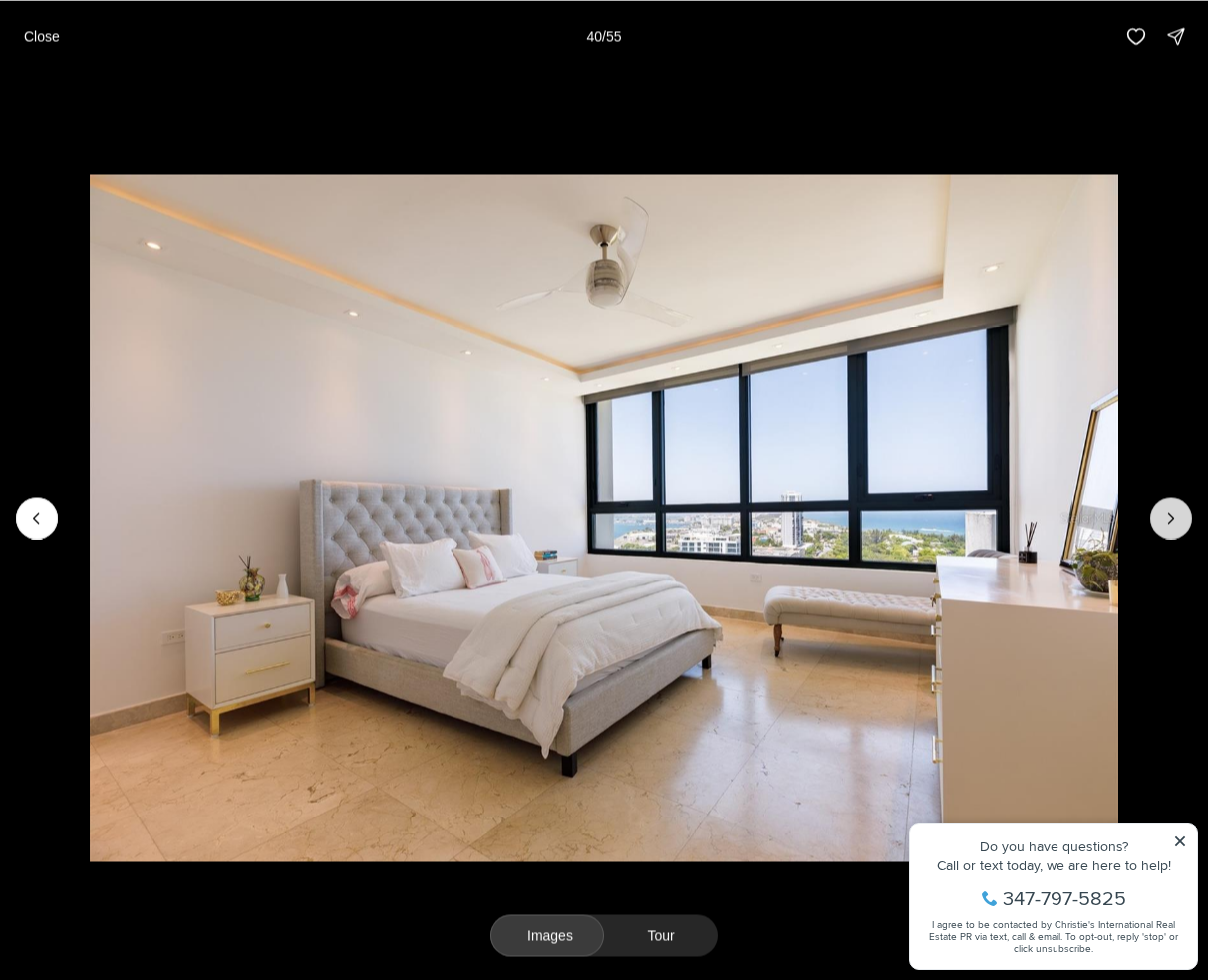 click at bounding box center [1171, 518] 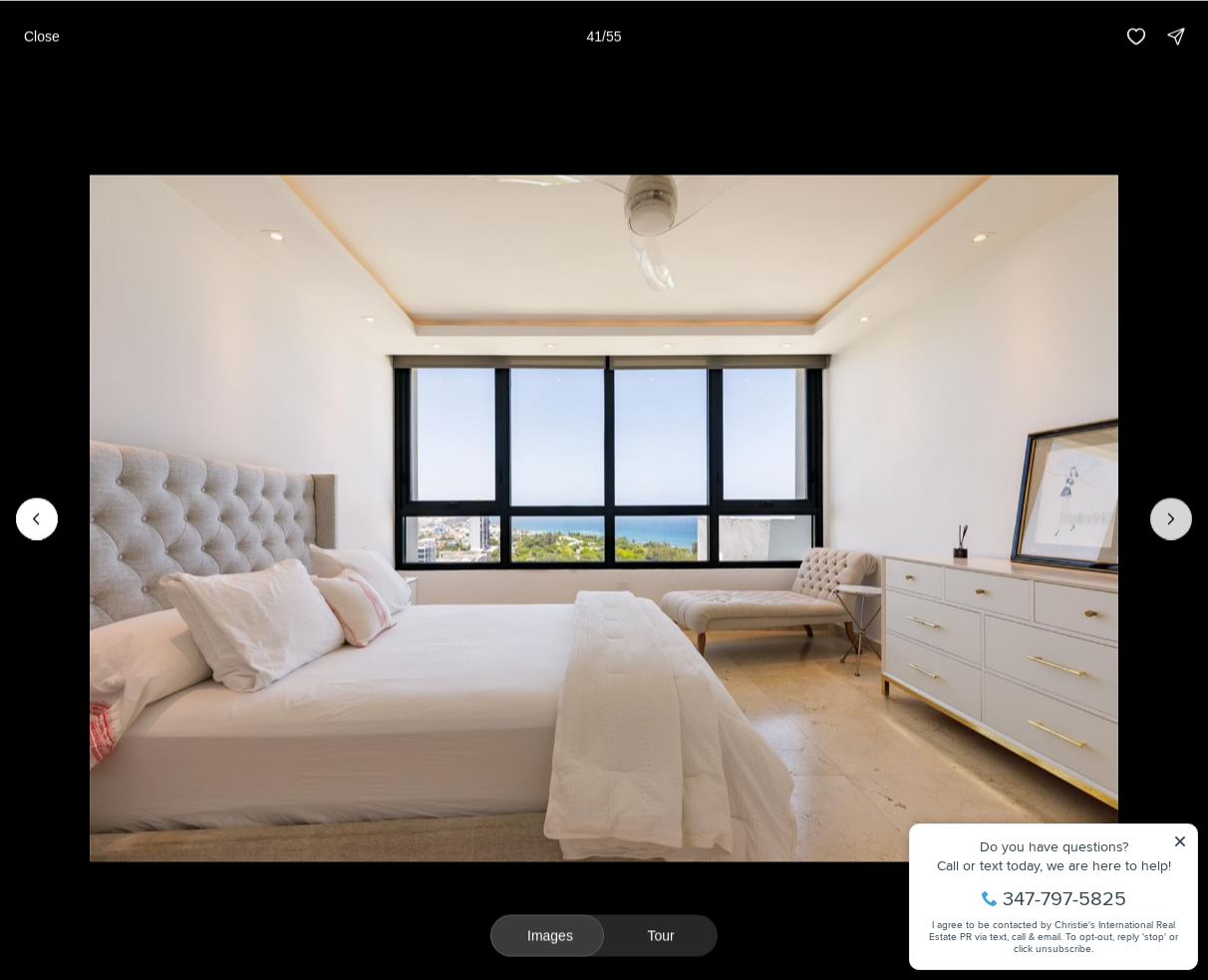click 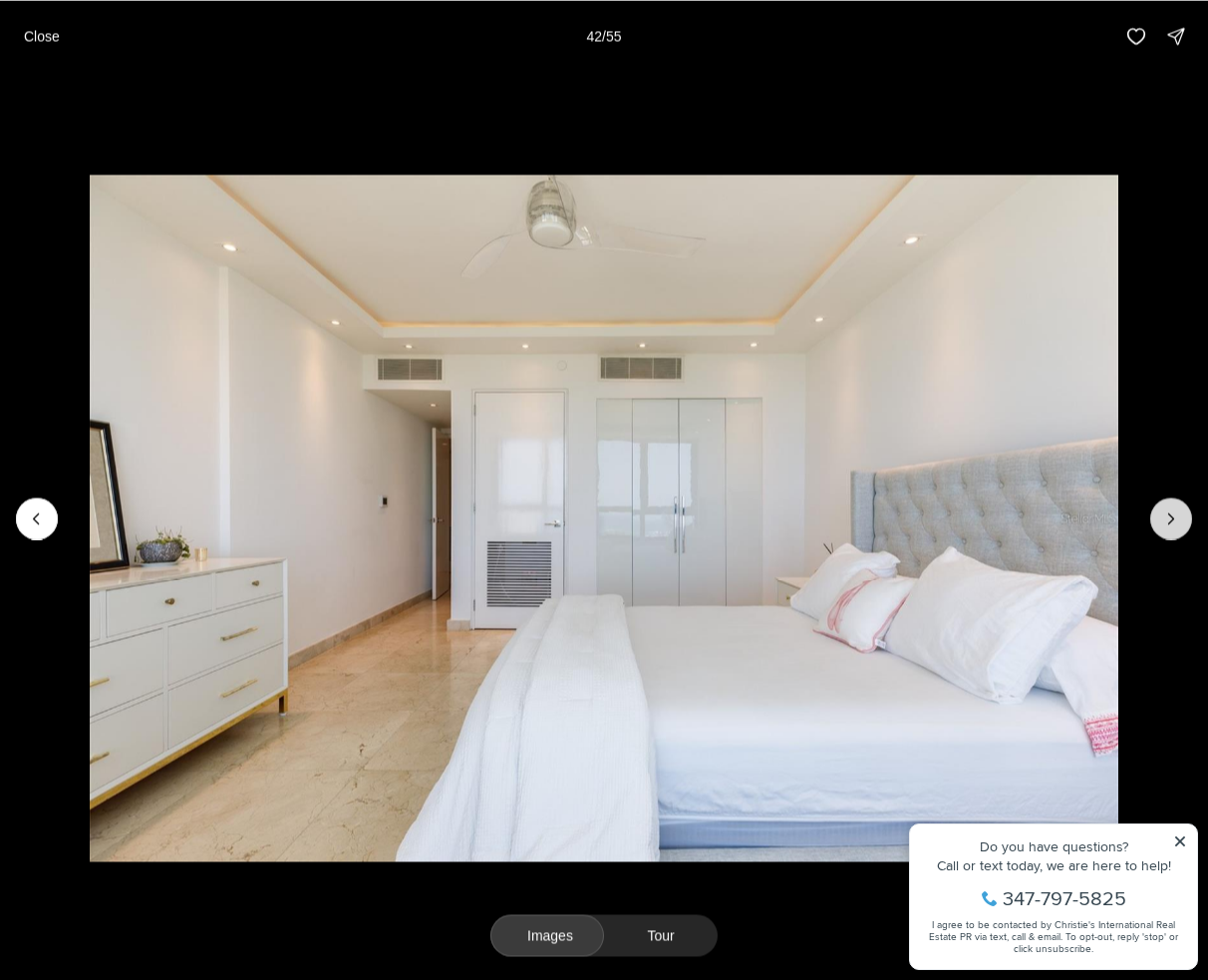 click 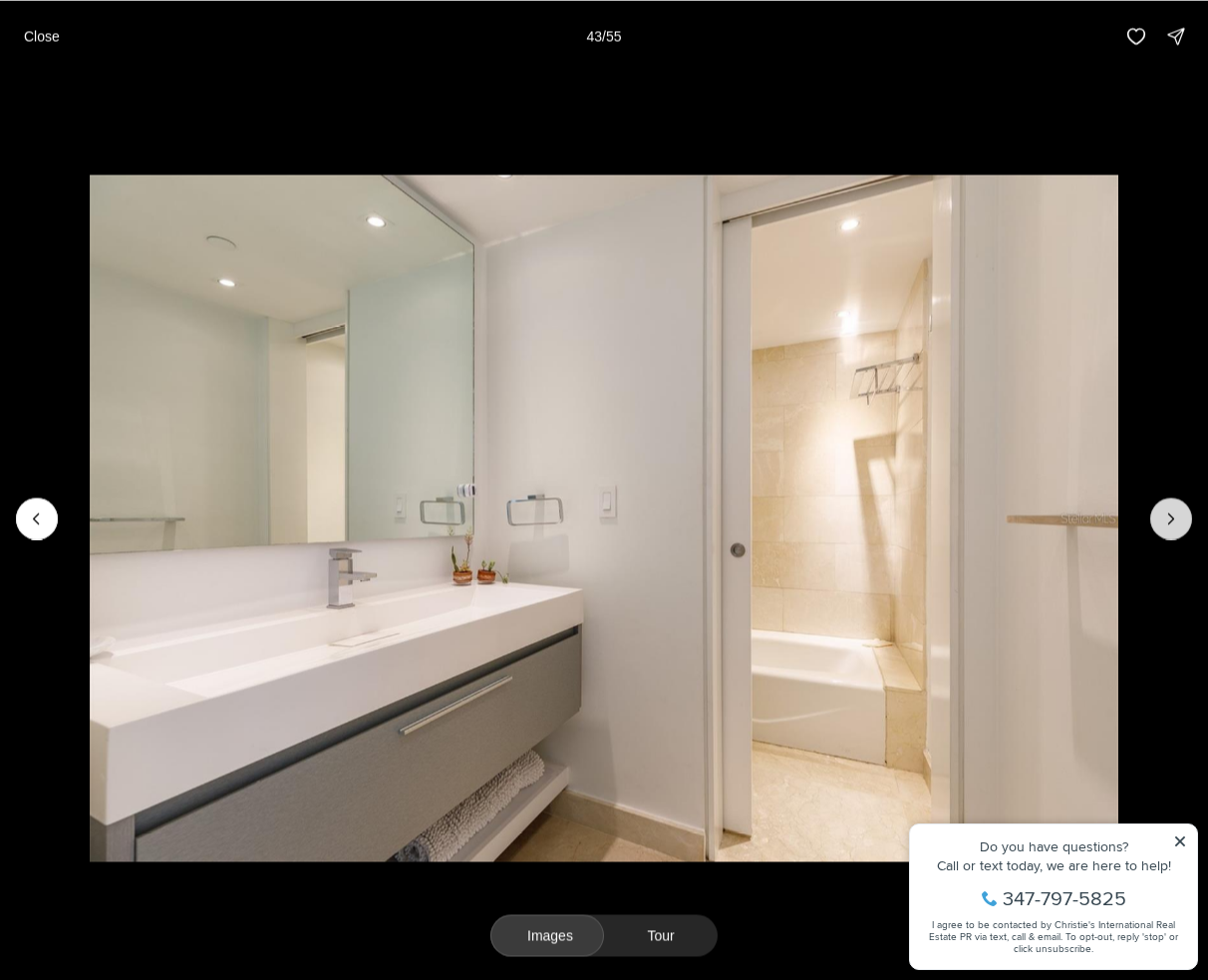 click 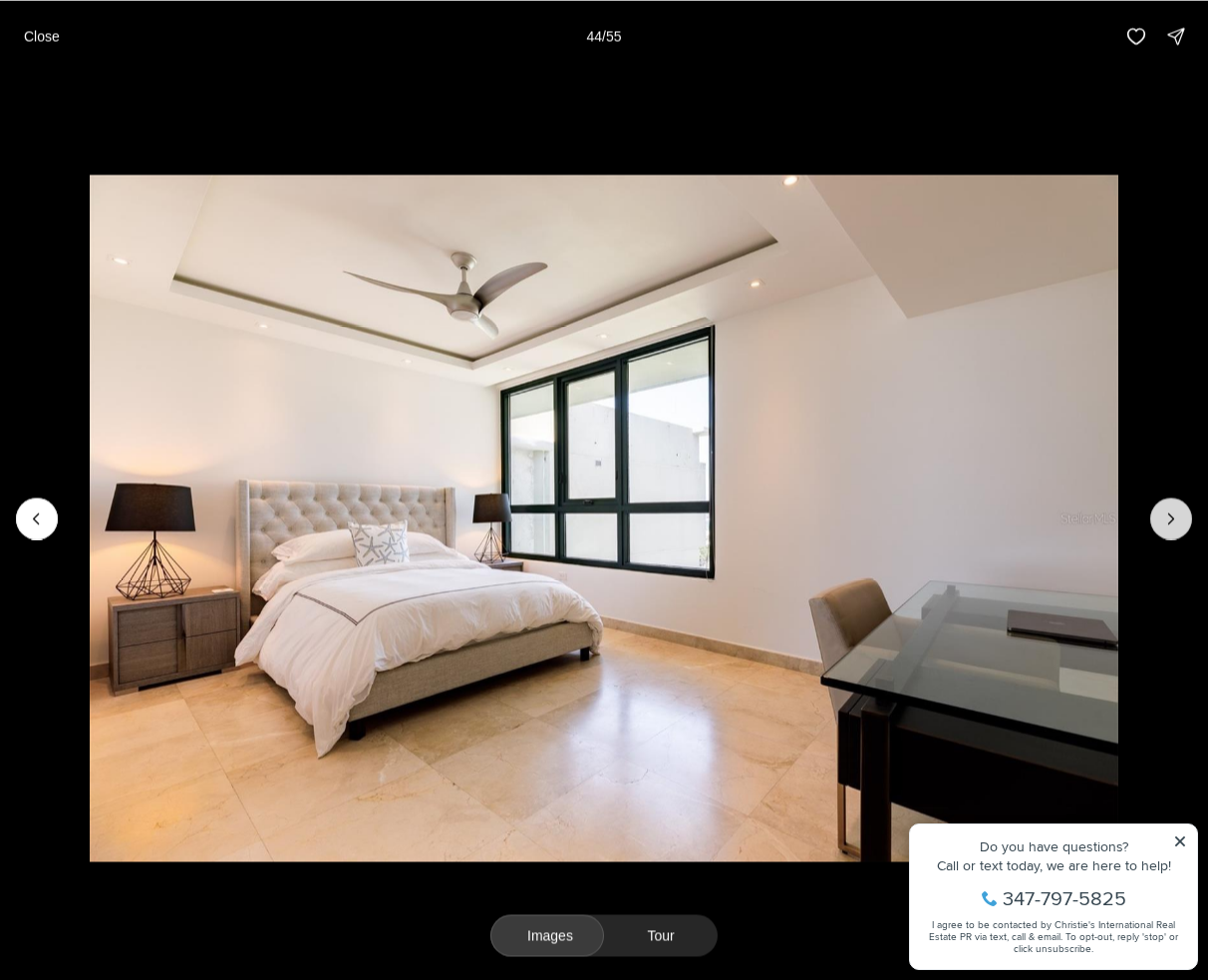 click 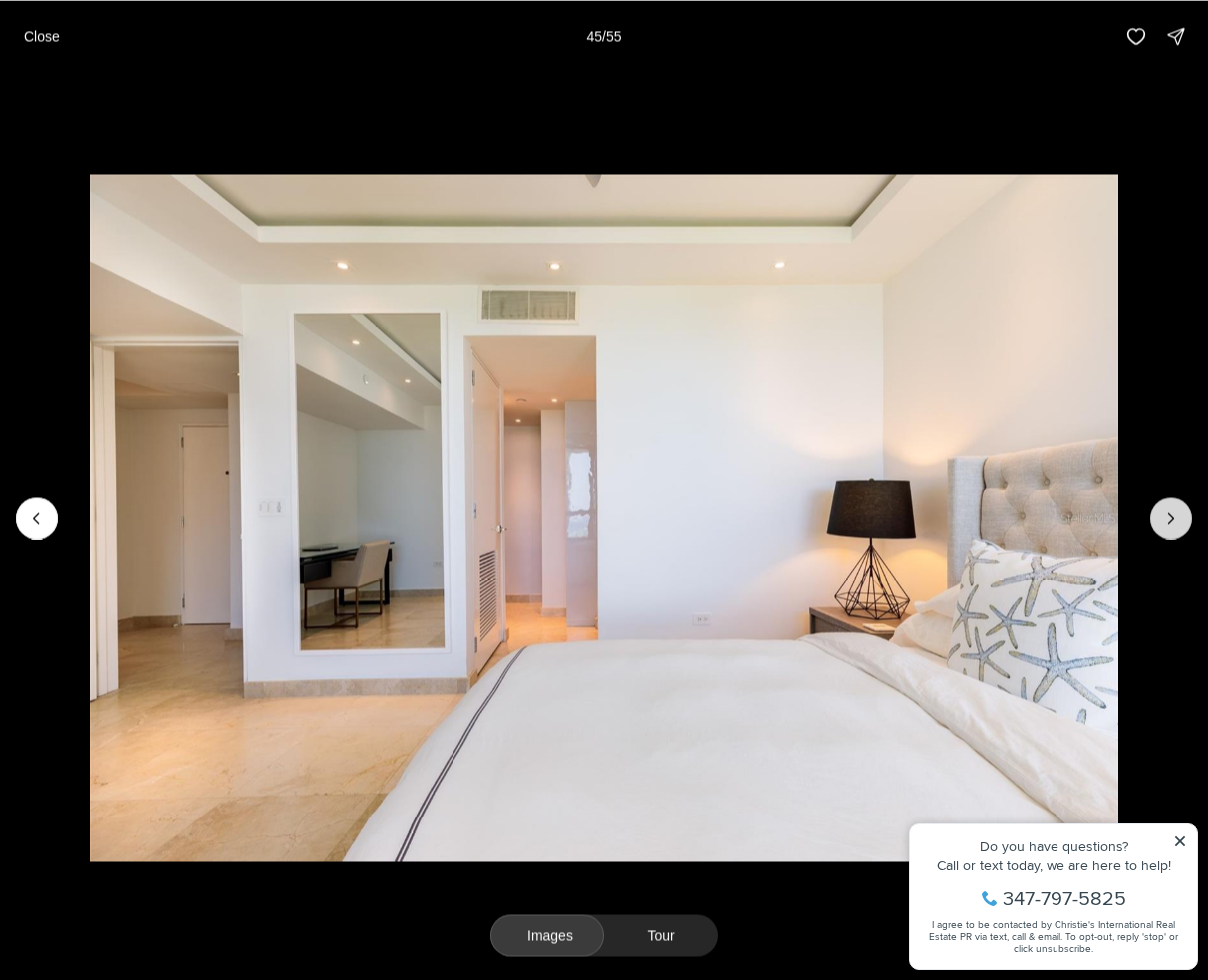 click 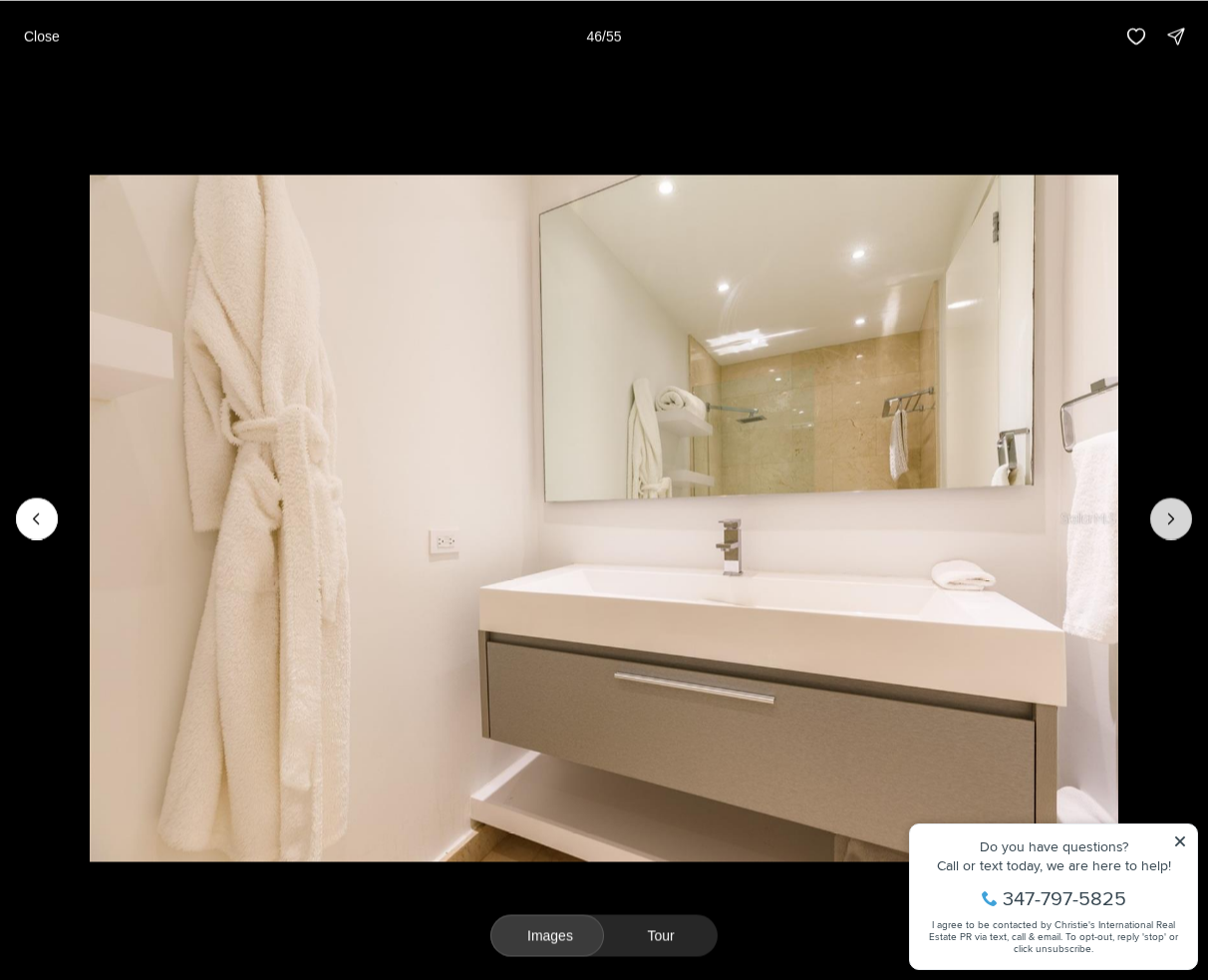click 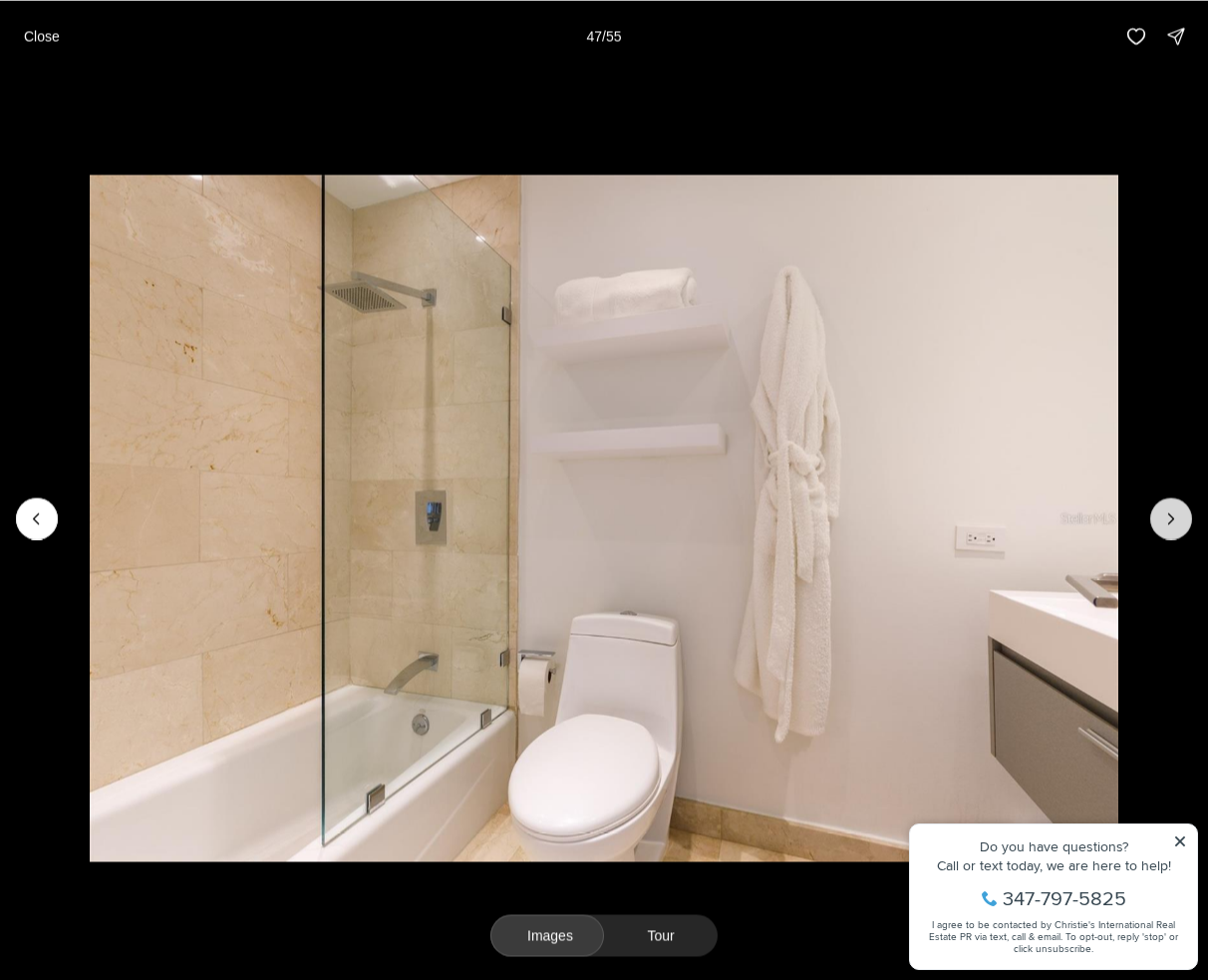 click 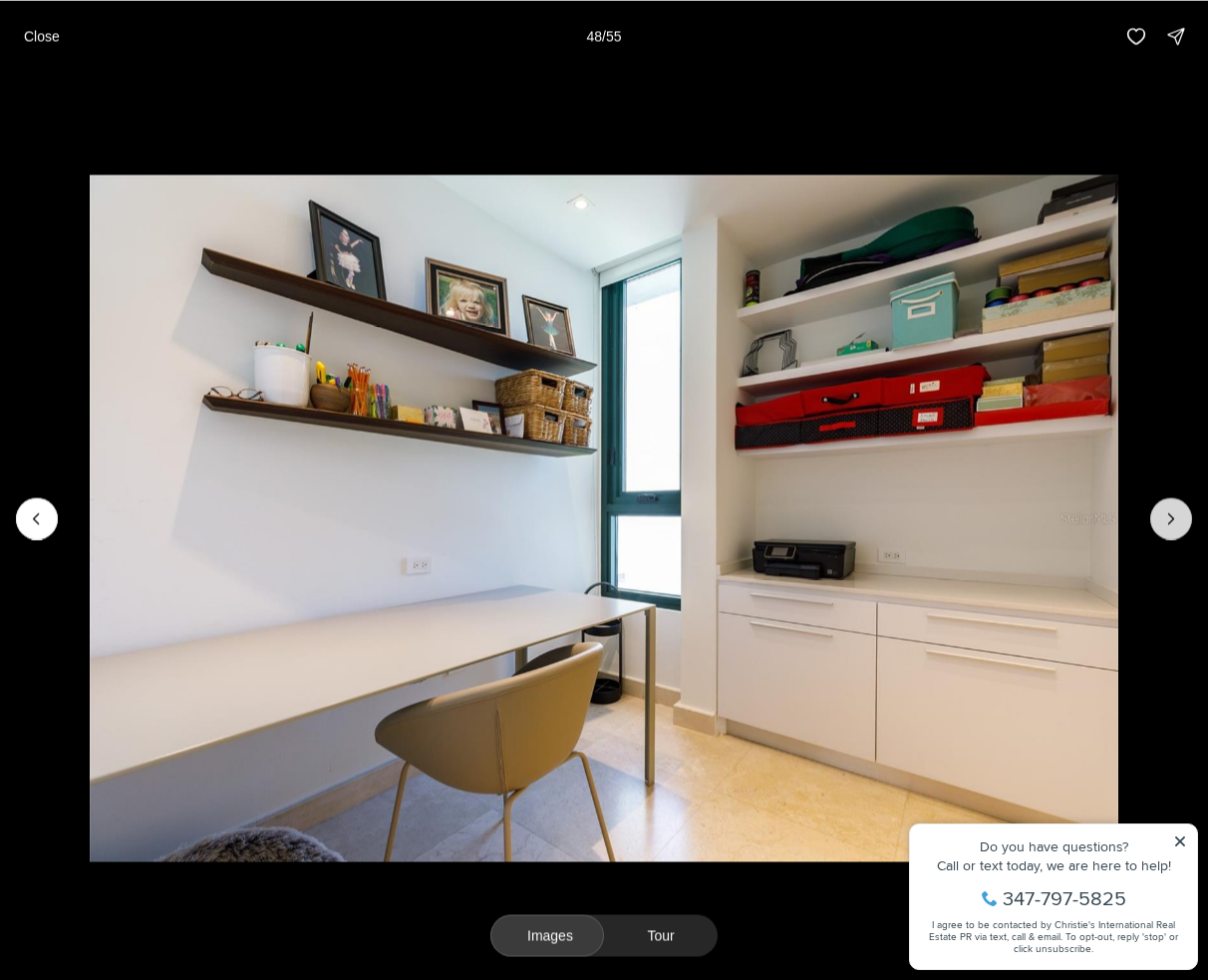 click 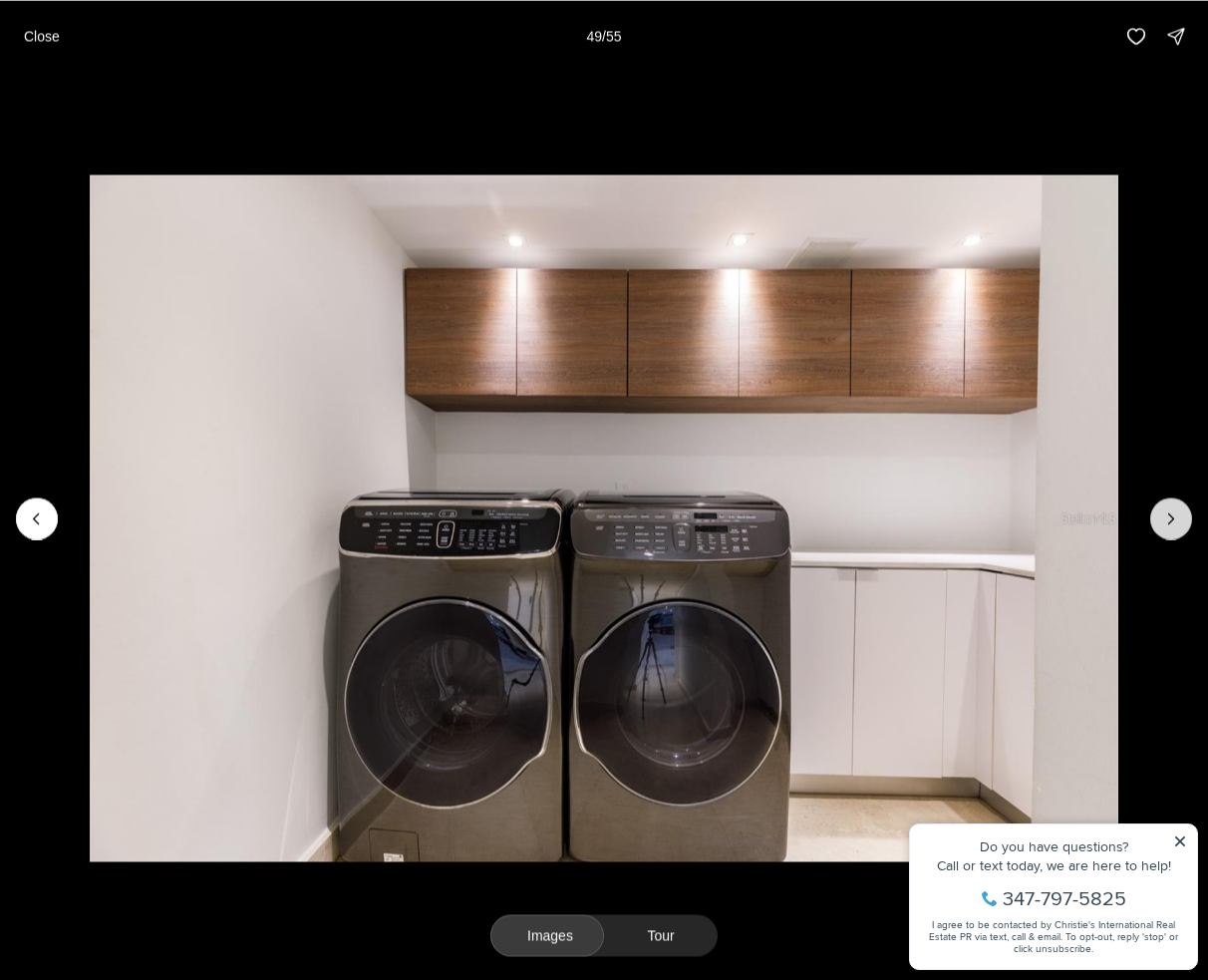 click 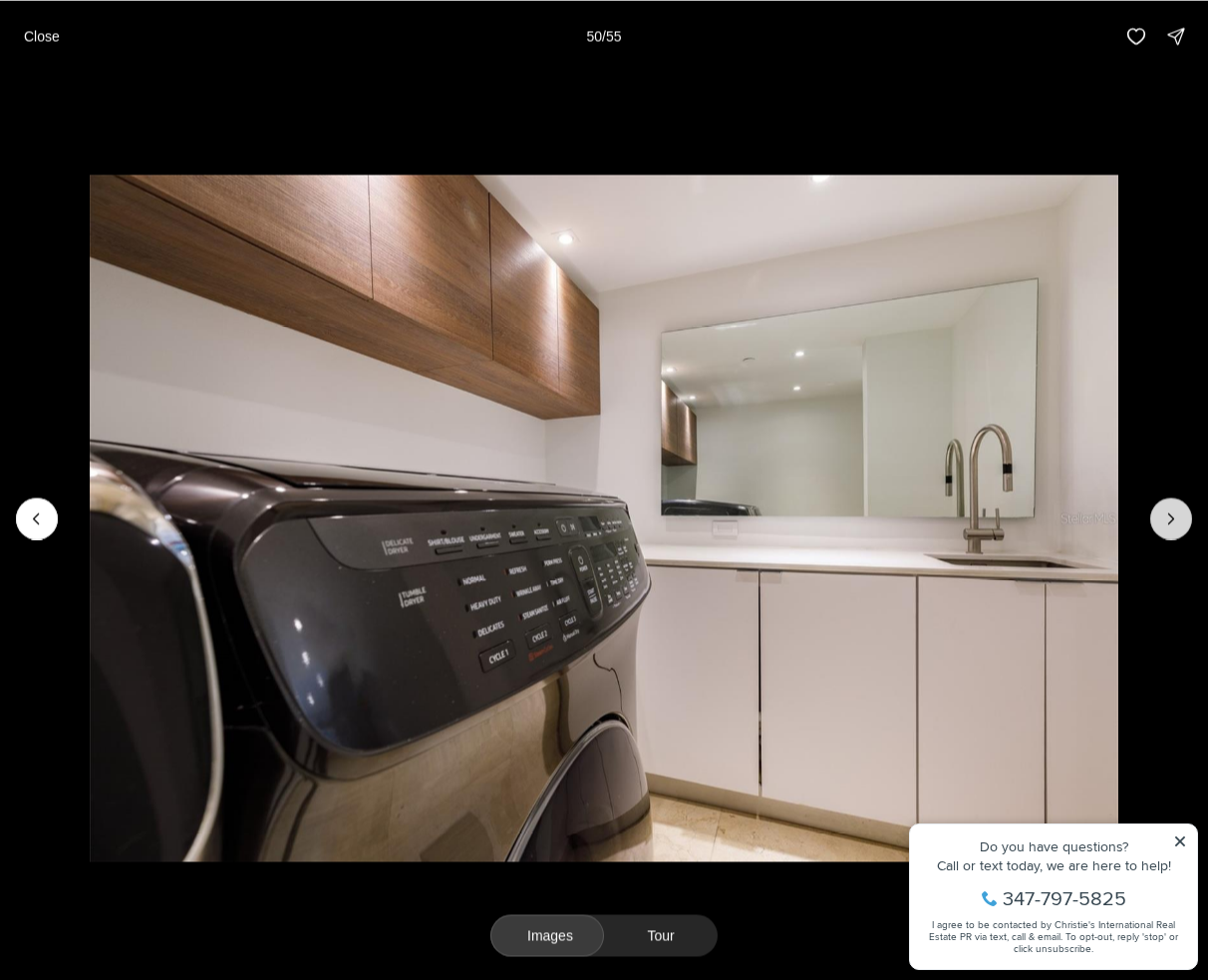click 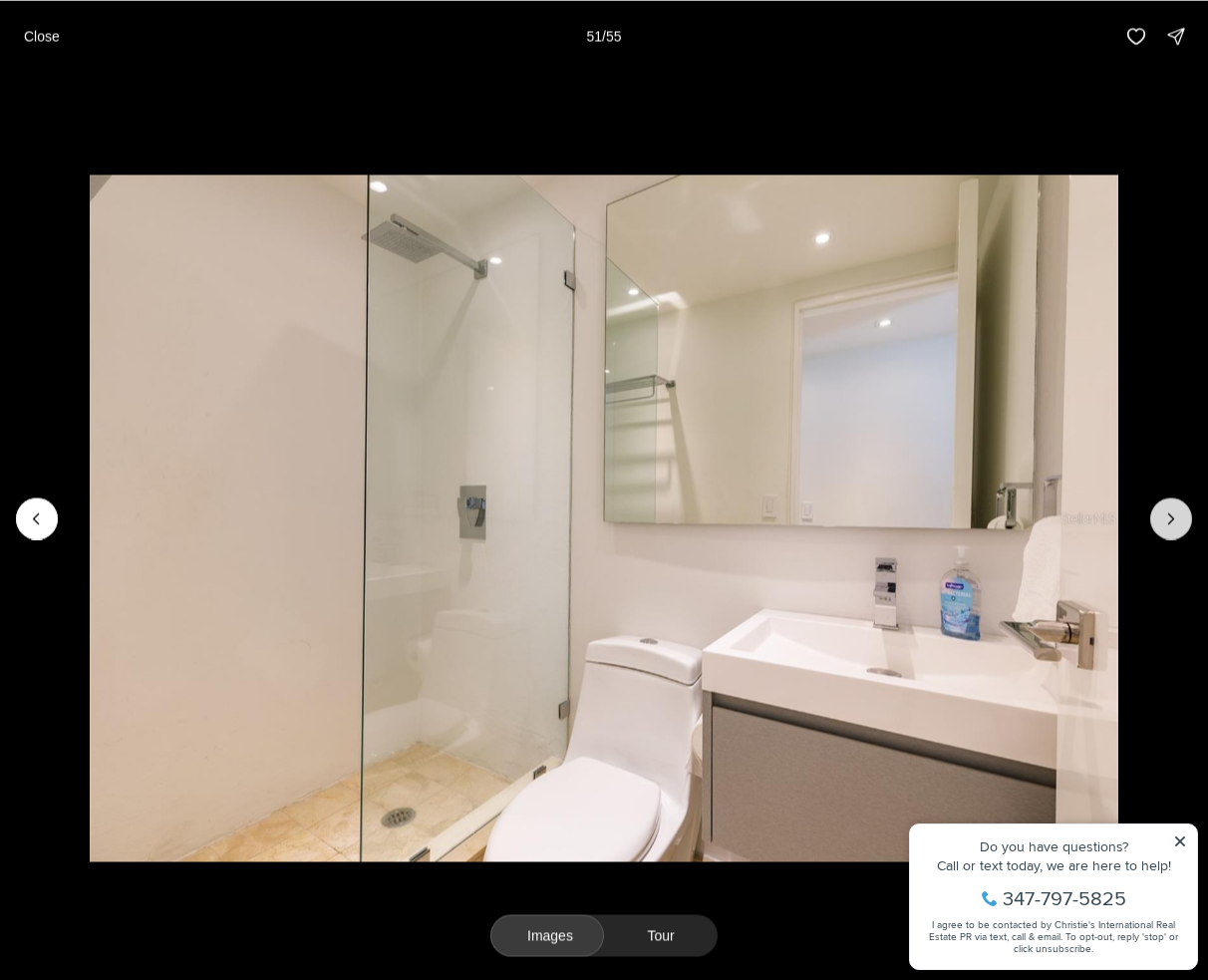 click 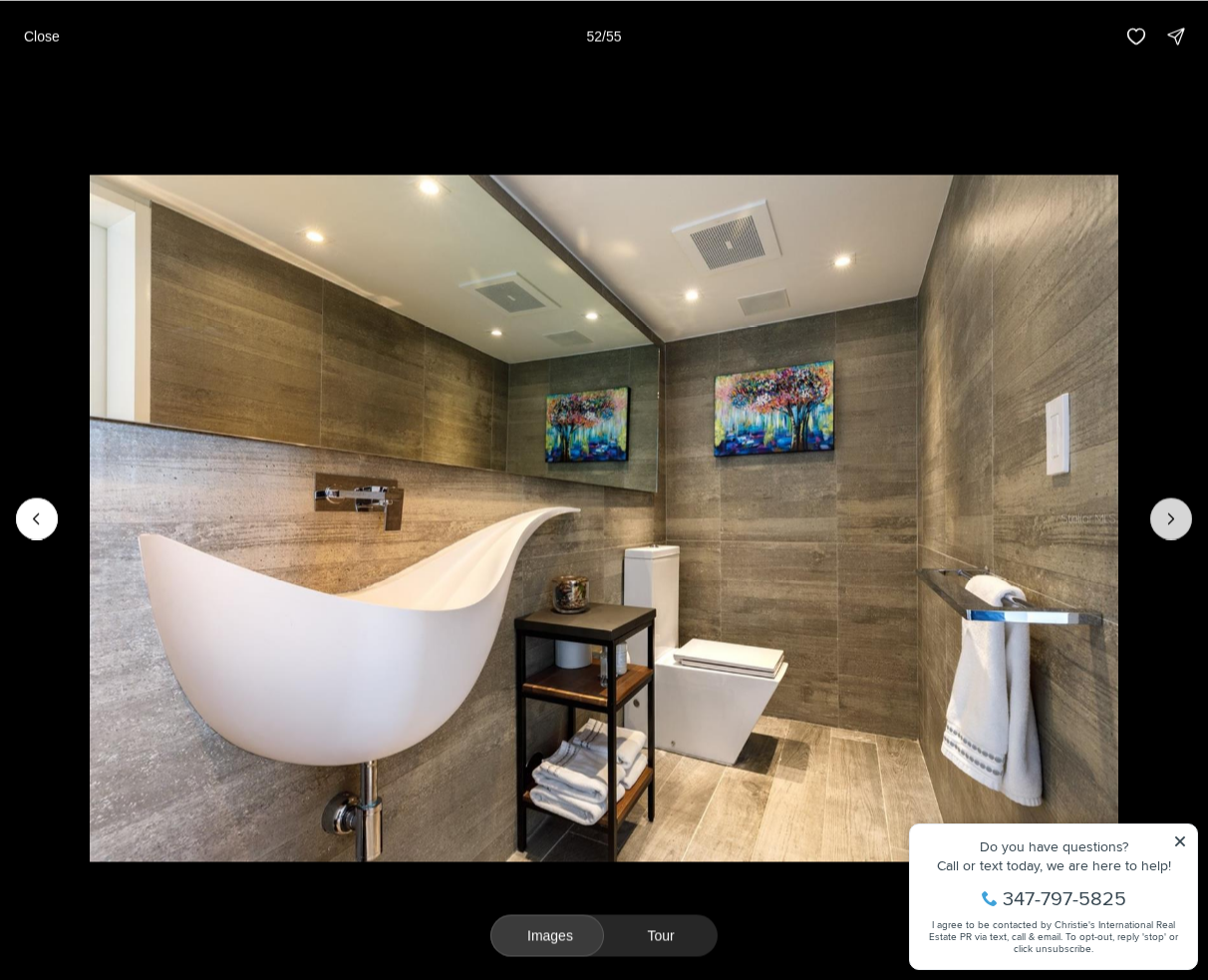 click 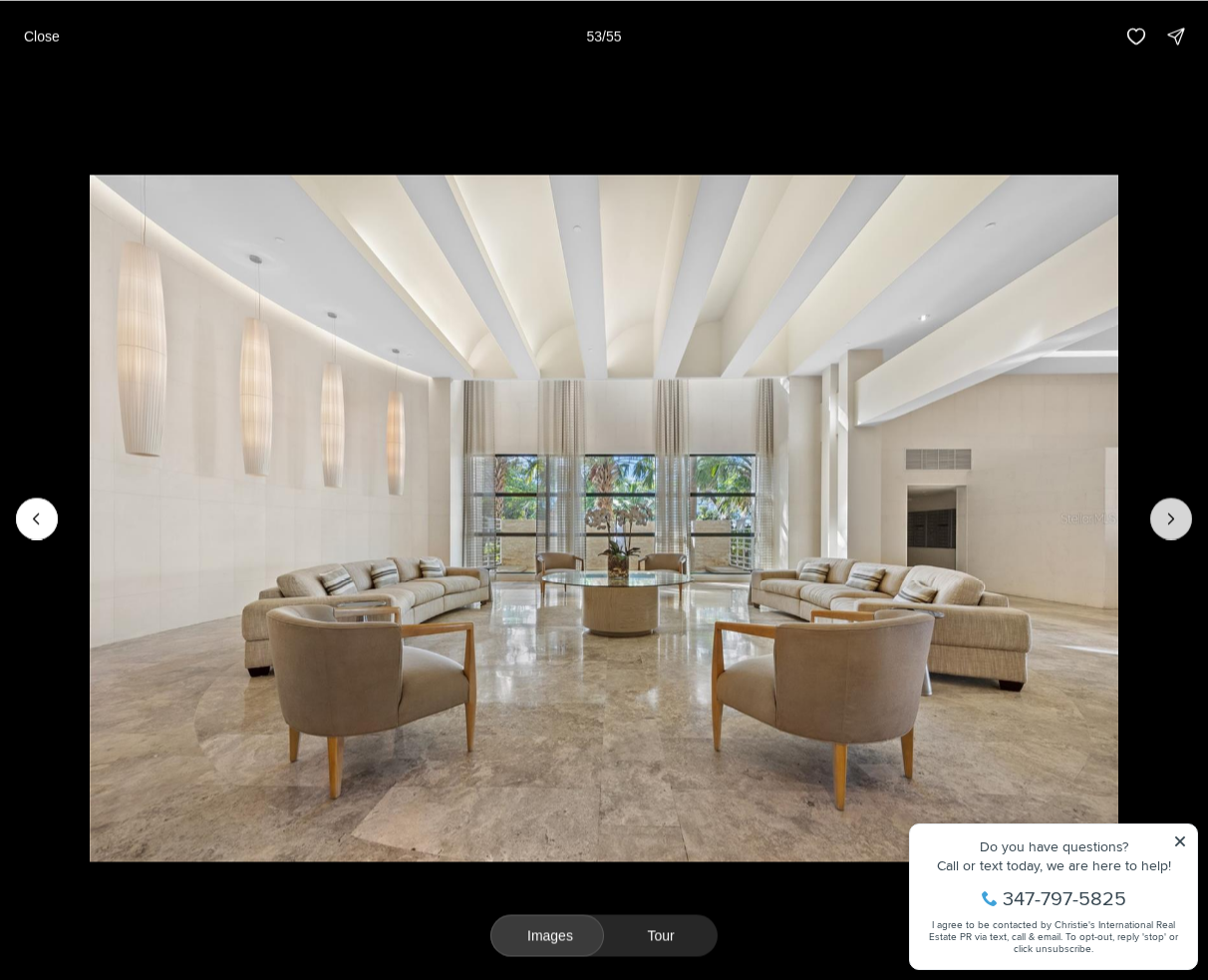 click 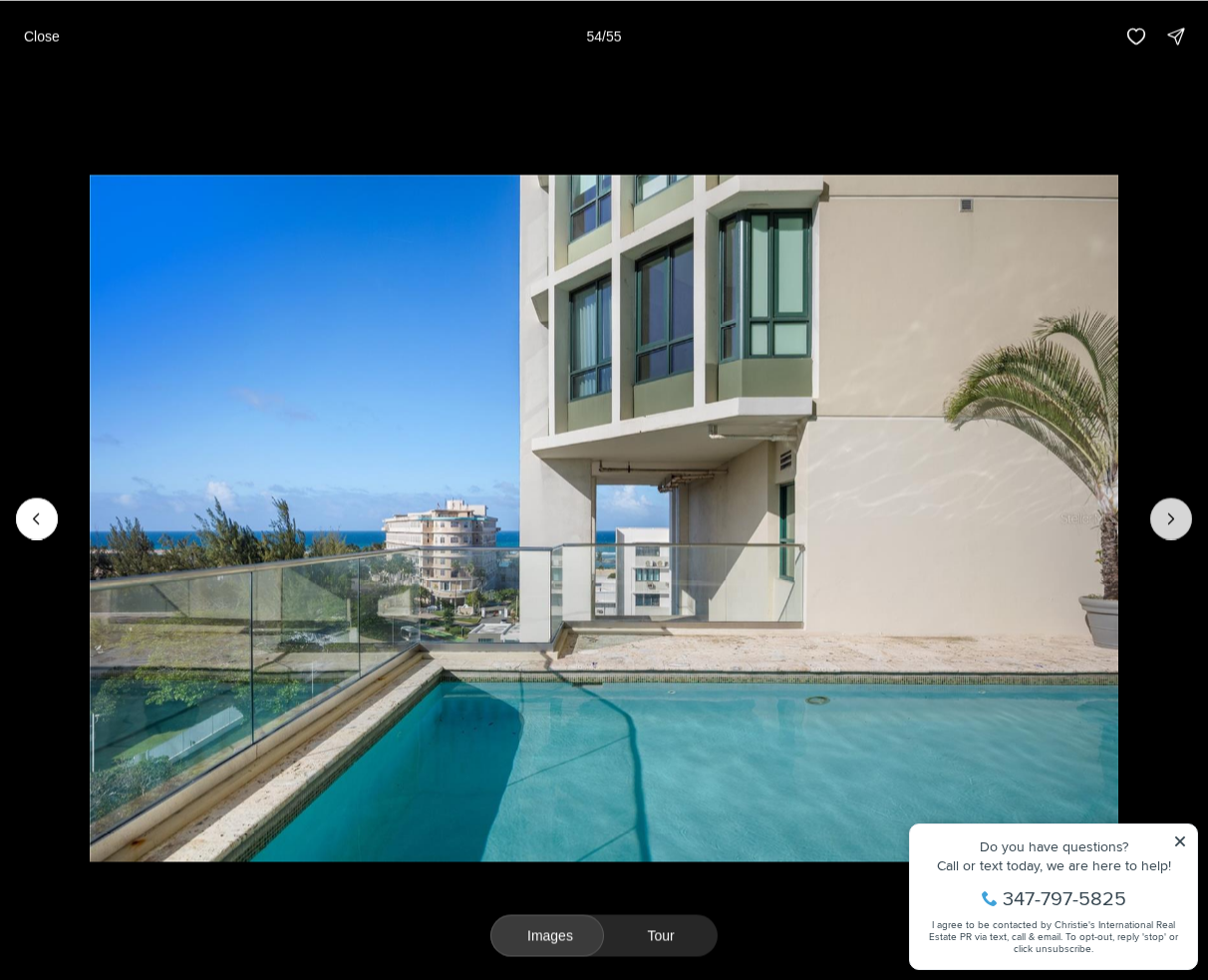 click 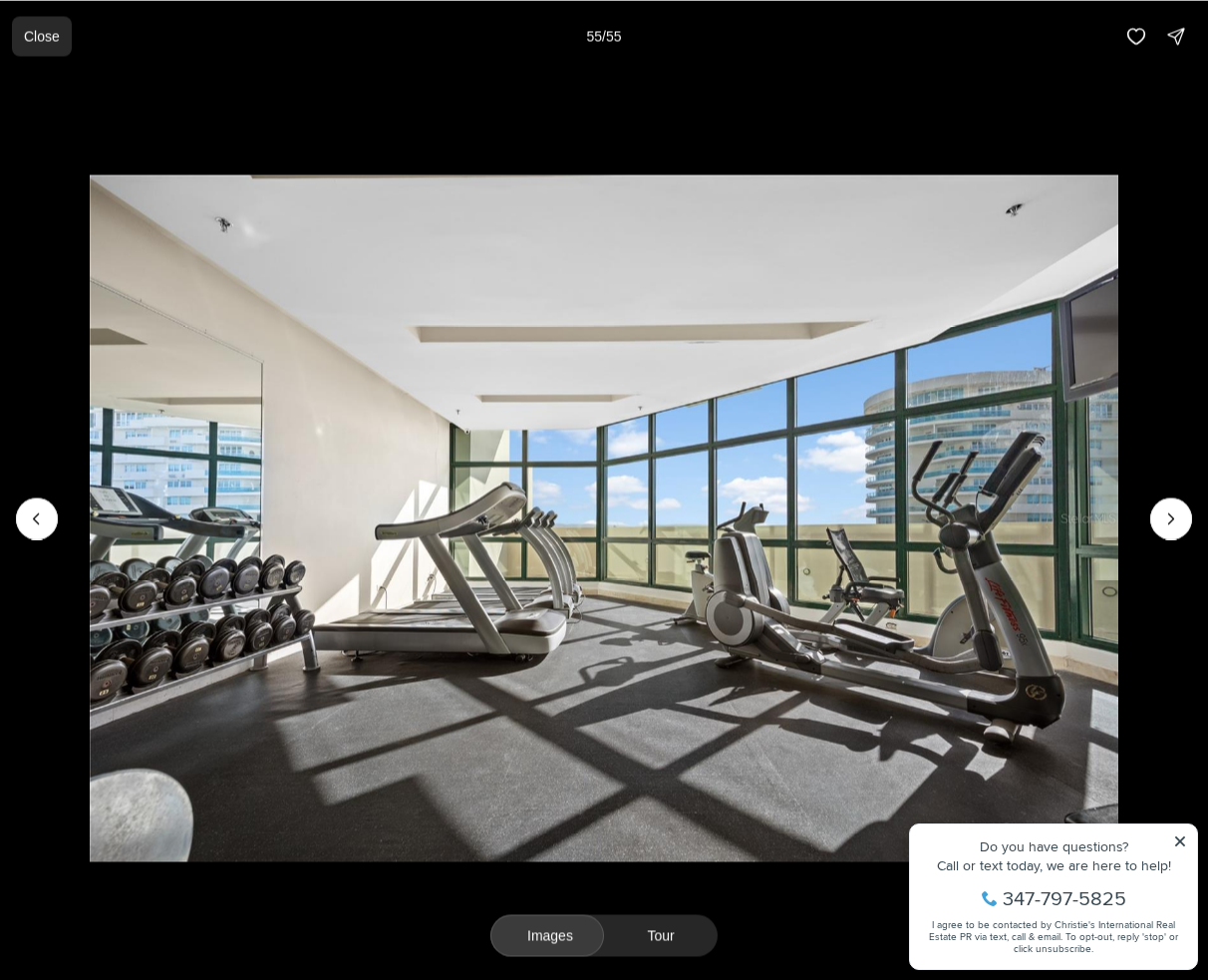 click on "Close" at bounding box center (42, 36) 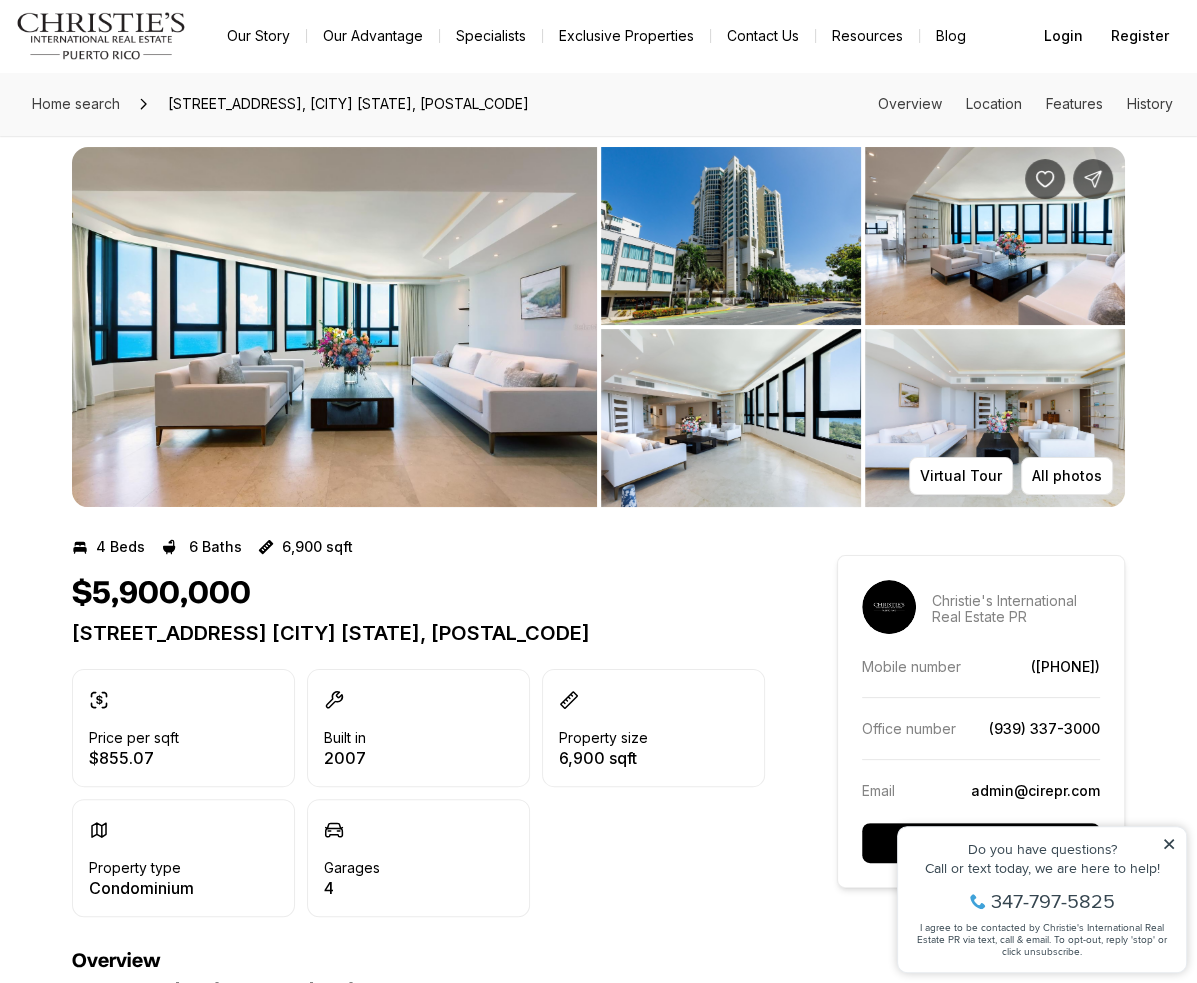 scroll, scrollTop: 0, scrollLeft: 0, axis: both 